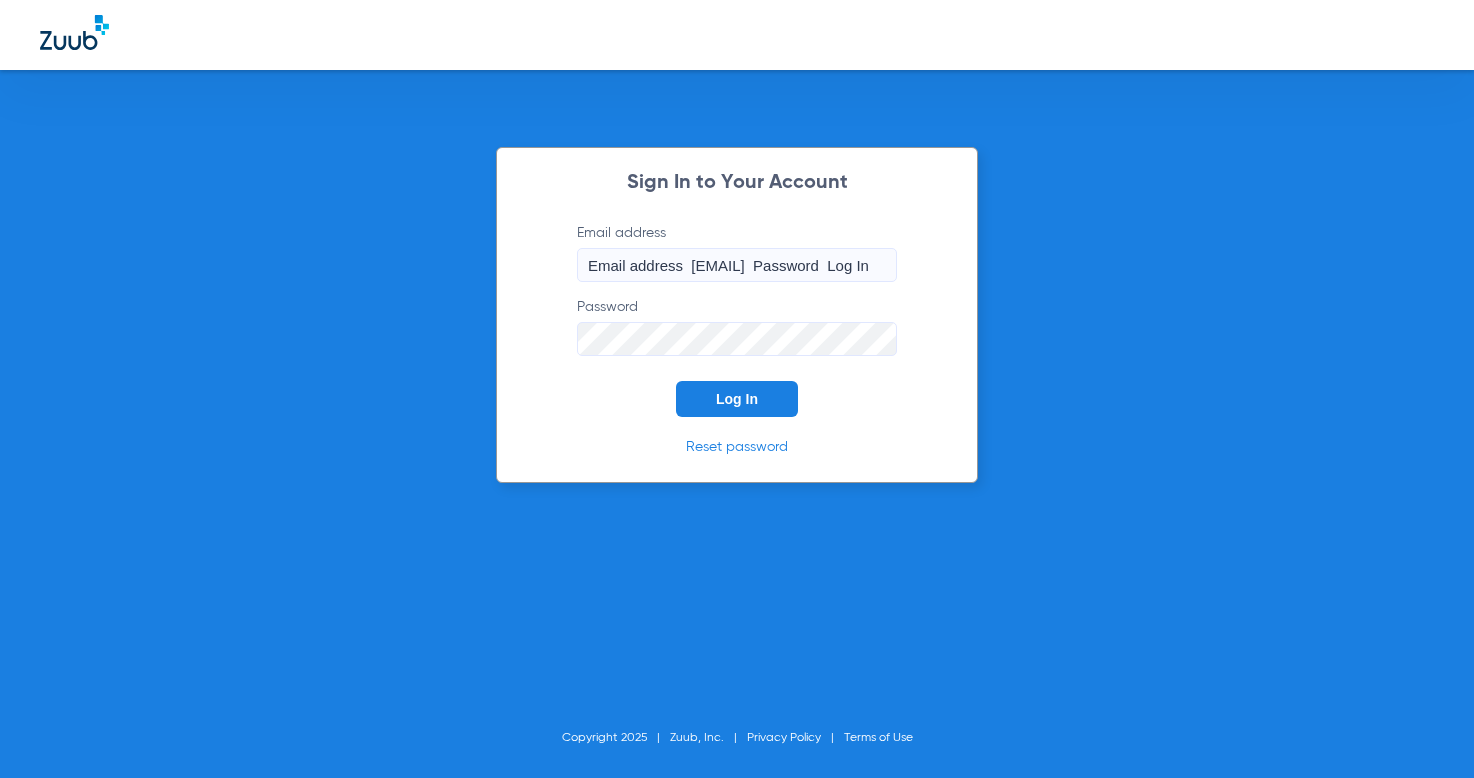 scroll, scrollTop: 0, scrollLeft: 0, axis: both 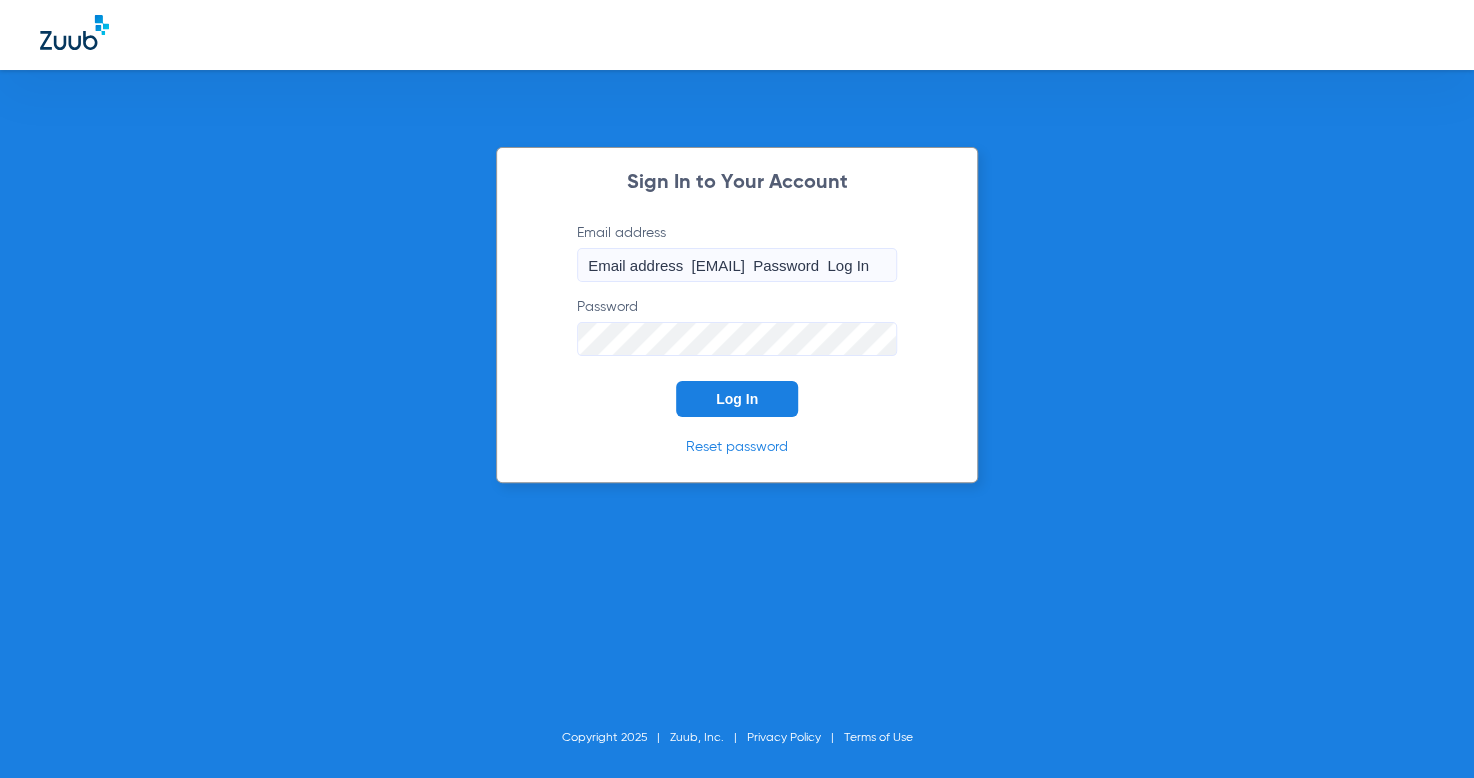 click on "Log In" 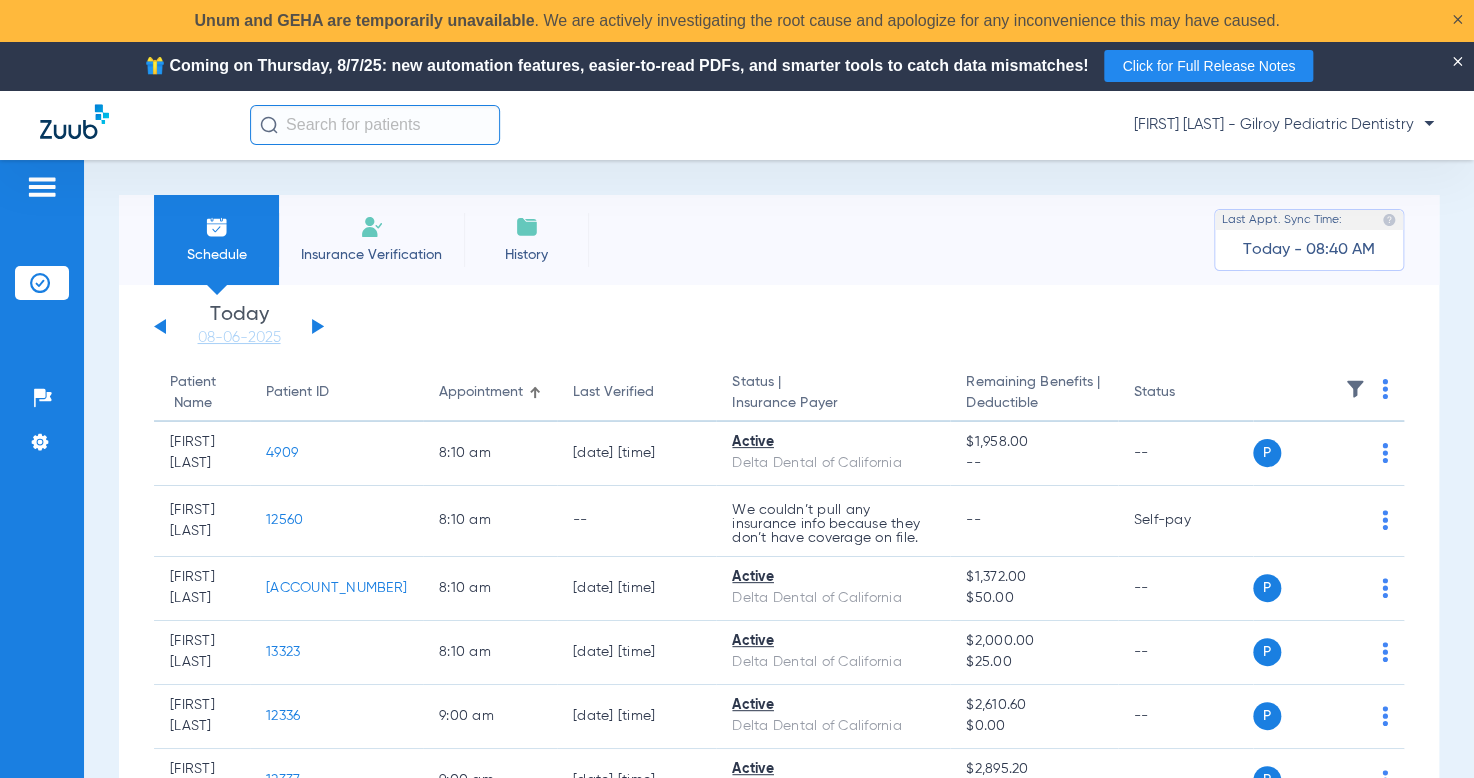 click on "Monday   06-02-2025   Tuesday   06-03-2025   Wednesday   06-04-2025   Thursday   06-05-2025   Friday   06-06-2025   Saturday   06-07-2025   Sunday   06-08-2025   Monday   06-09-2025   Tuesday   06-10-2025   Wednesday   06-11-2025   Thursday   06-12-2025   Friday   06-13-2025   Saturday   06-14-2025   Sunday   06-15-2025   Monday   06-16-2025   Tuesday   06-17-2025   Wednesday   06-18-2025   Thursday   06-19-2025   Friday   06-20-2025   Saturday   06-21-2025   Sunday   06-22-2025   Monday   06-23-2025   Tuesday   06-24-2025   Wednesday   06-25-2025   Thursday   06-26-2025   Friday   06-27-2025   Saturday   06-28-2025   Sunday   06-29-2025   Monday   06-30-2025   Tuesday   07-01-2025   Wednesday   07-02-2025   Thursday   07-03-2025   Friday   07-04-2025   Saturday   07-05-2025   Sunday   07-06-2025   Monday   07-07-2025   Tuesday   07-08-2025   Wednesday   07-09-2025   Thursday   07-10-2025   Friday   07-11-2025   Saturday   07-12-2025   Sunday   07-13-2025   Monday   07-14-2025   Tuesday   07-15-2025   Today" 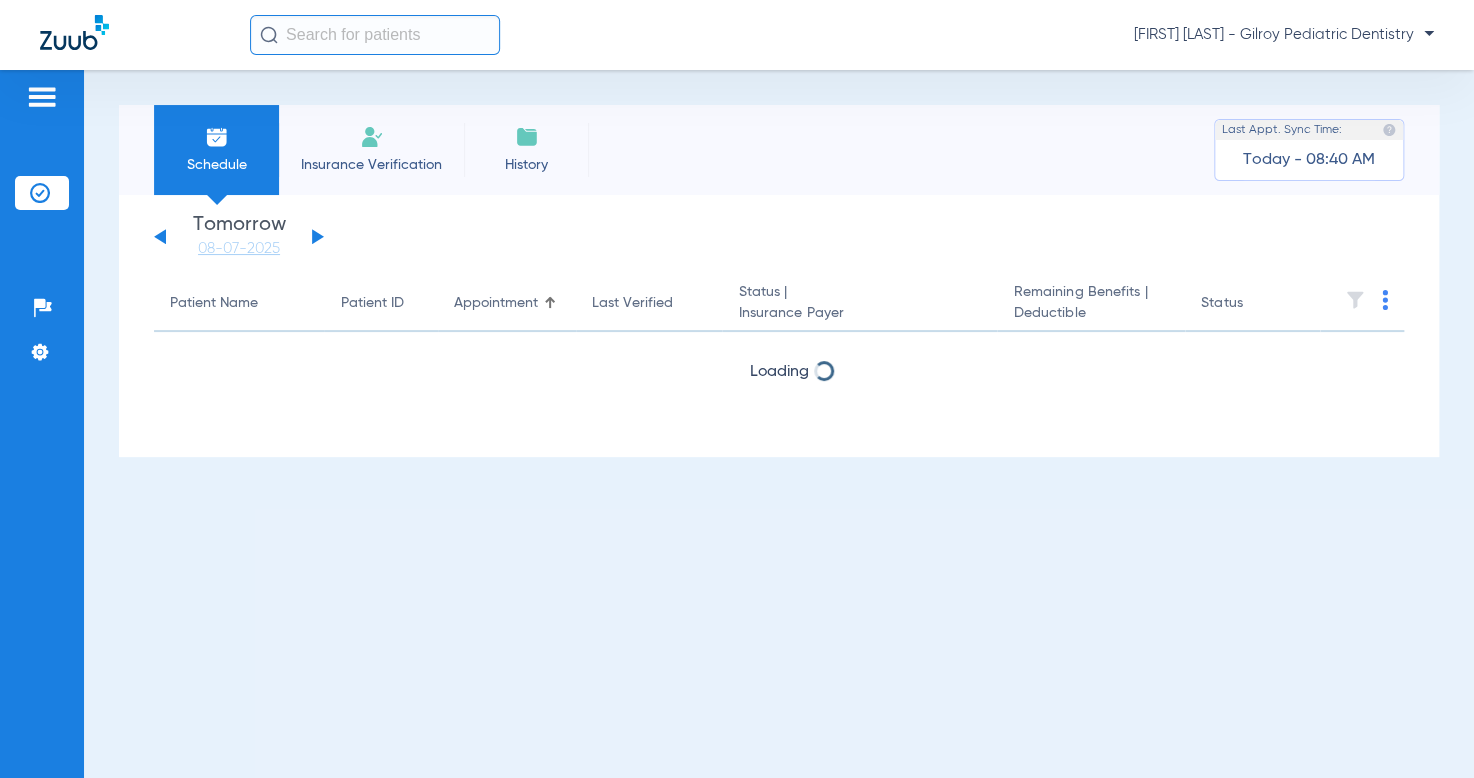 click 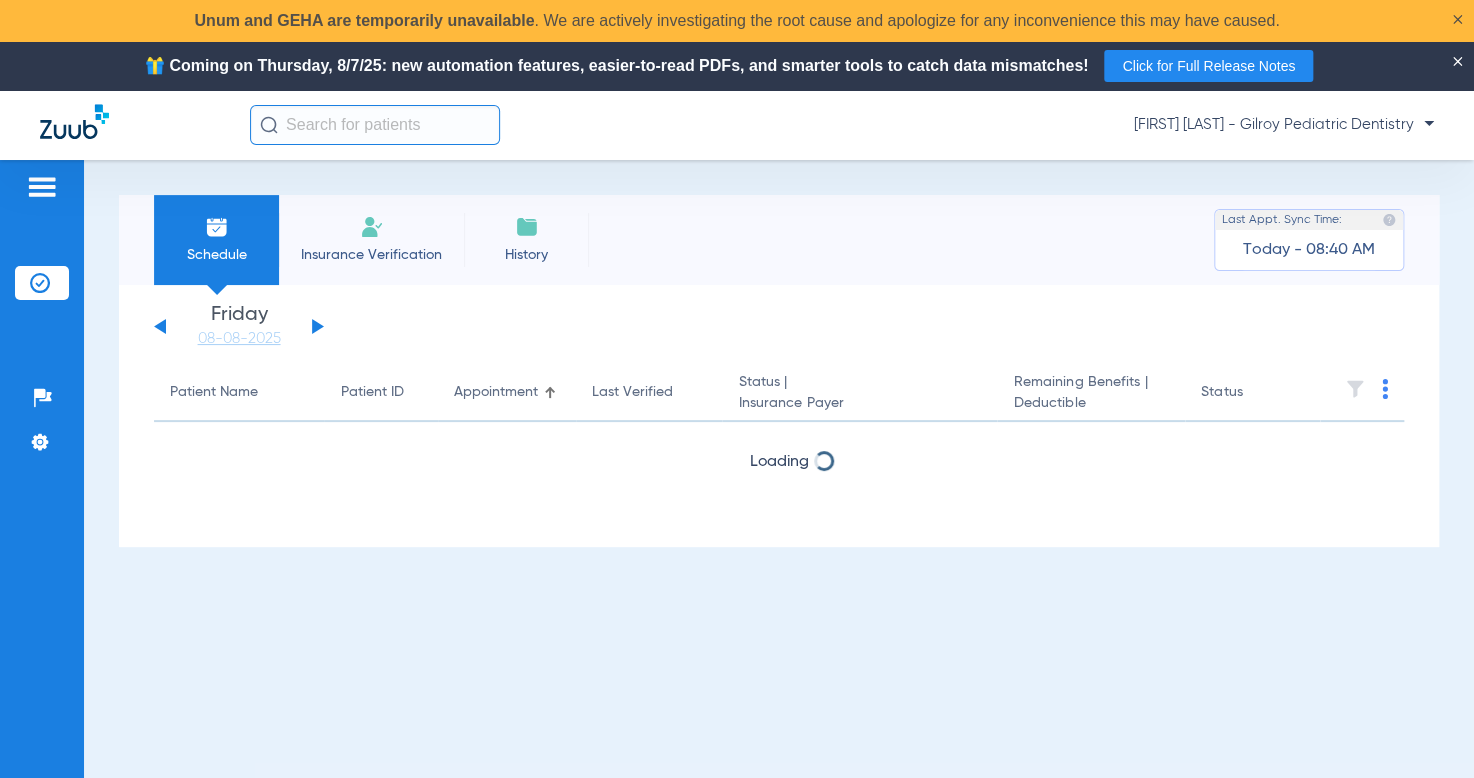 click on "Monday   06-02-2025   Tuesday   06-03-2025   Wednesday   06-04-2025   Thursday   06-05-2025   Friday   06-06-2025   Saturday   06-07-2025   Sunday   06-08-2025   Monday   06-09-2025   Tuesday   06-10-2025   Wednesday   06-11-2025   Thursday   06-12-2025   Friday   06-13-2025   Saturday   06-14-2025   Sunday   06-15-2025   Monday   06-16-2025   Tuesday   06-17-2025   Wednesday   06-18-2025   Thursday   06-19-2025   Friday   06-20-2025   Saturday   06-21-2025   Sunday   06-22-2025   Monday   06-23-2025   Tuesday   06-24-2025   Wednesday   06-25-2025   Thursday   06-26-2025   Friday   06-27-2025   Saturday   06-28-2025   Sunday   06-29-2025   Monday   06-30-2025   Tuesday   07-01-2025   Wednesday   07-02-2025   Thursday   07-03-2025   Friday   07-04-2025   Saturday   07-05-2025   Sunday   07-06-2025   Monday   07-07-2025   Tuesday   07-08-2025   Wednesday   07-09-2025   Thursday   07-10-2025   Friday   07-11-2025   Saturday   07-12-2025   Sunday   07-13-2025   Monday   07-14-2025   Tuesday   07-15-2025   Today" 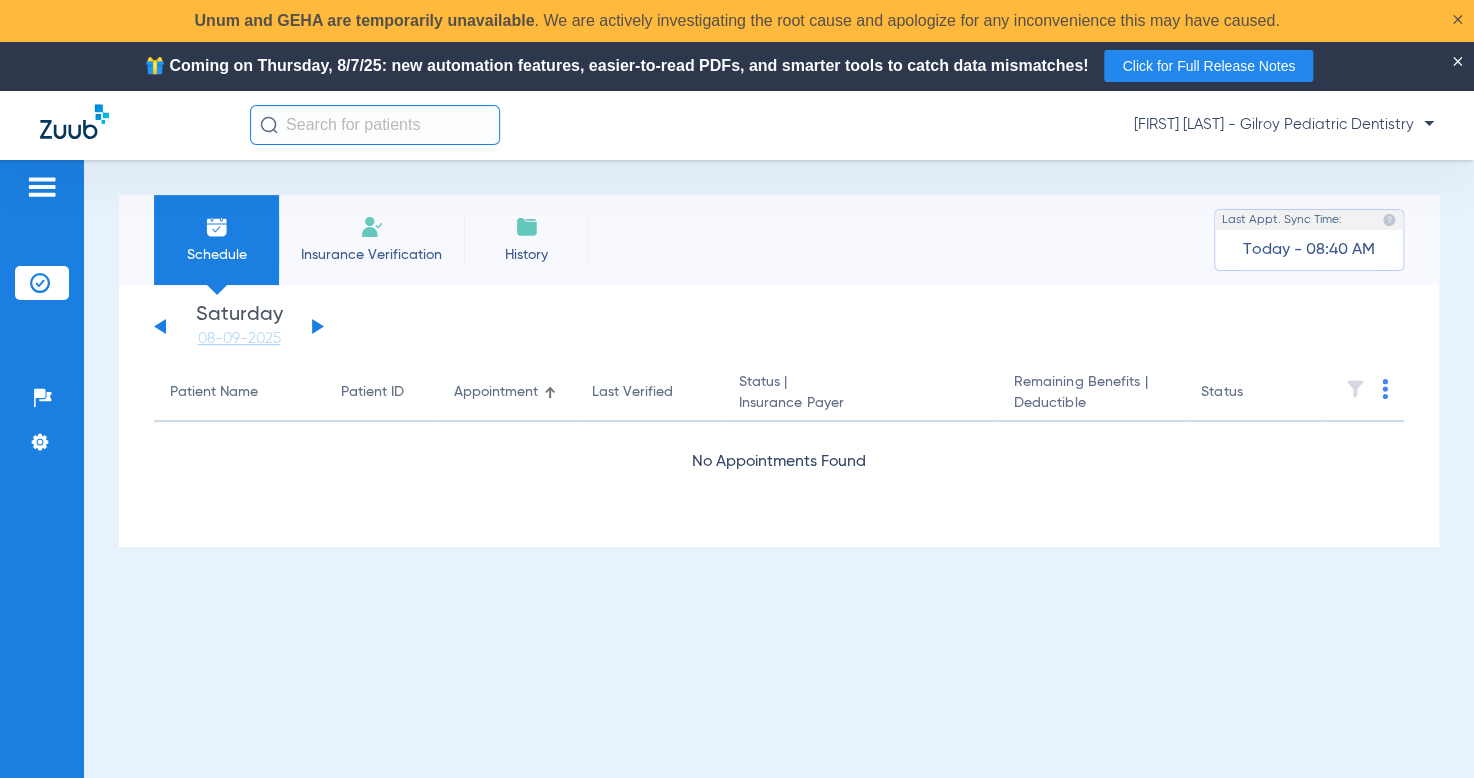 click 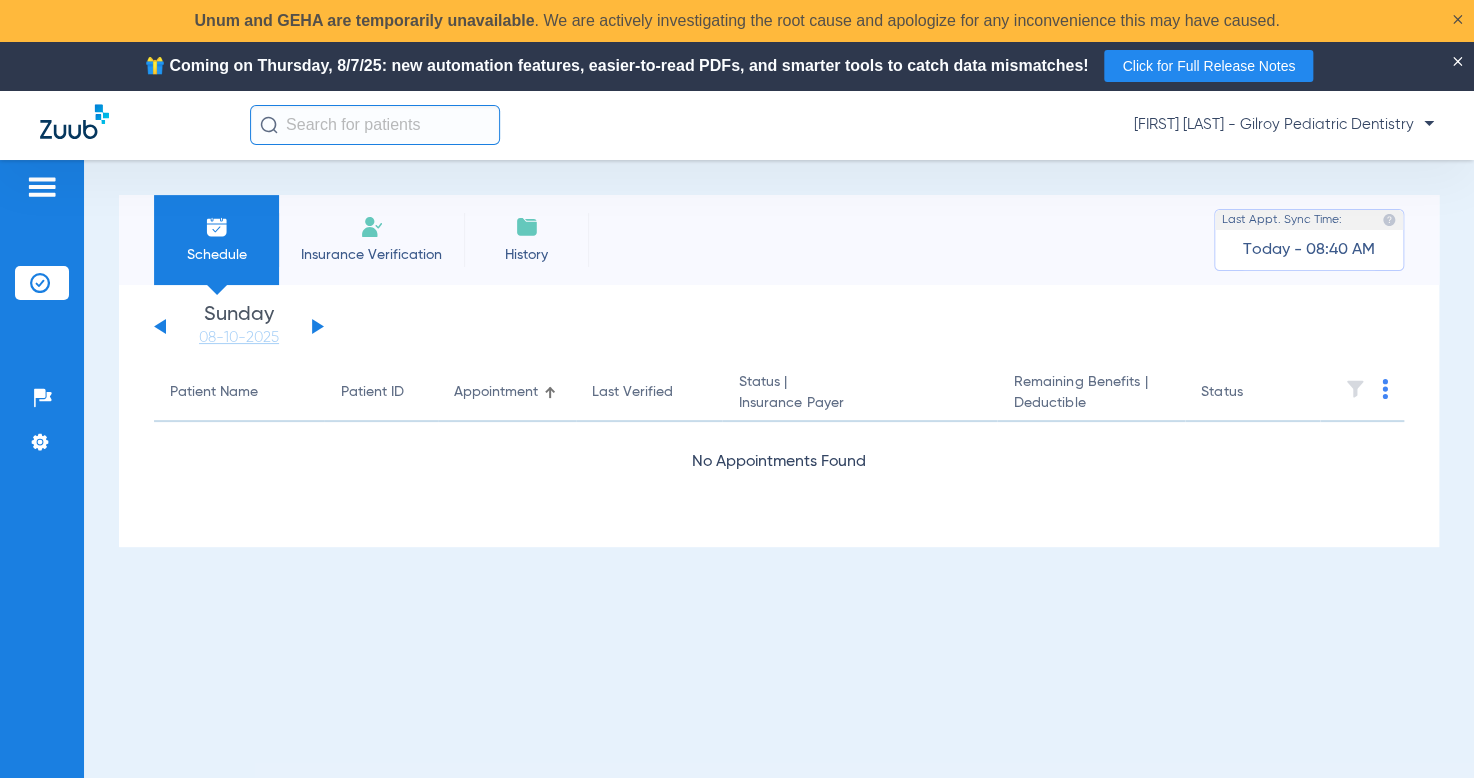 click 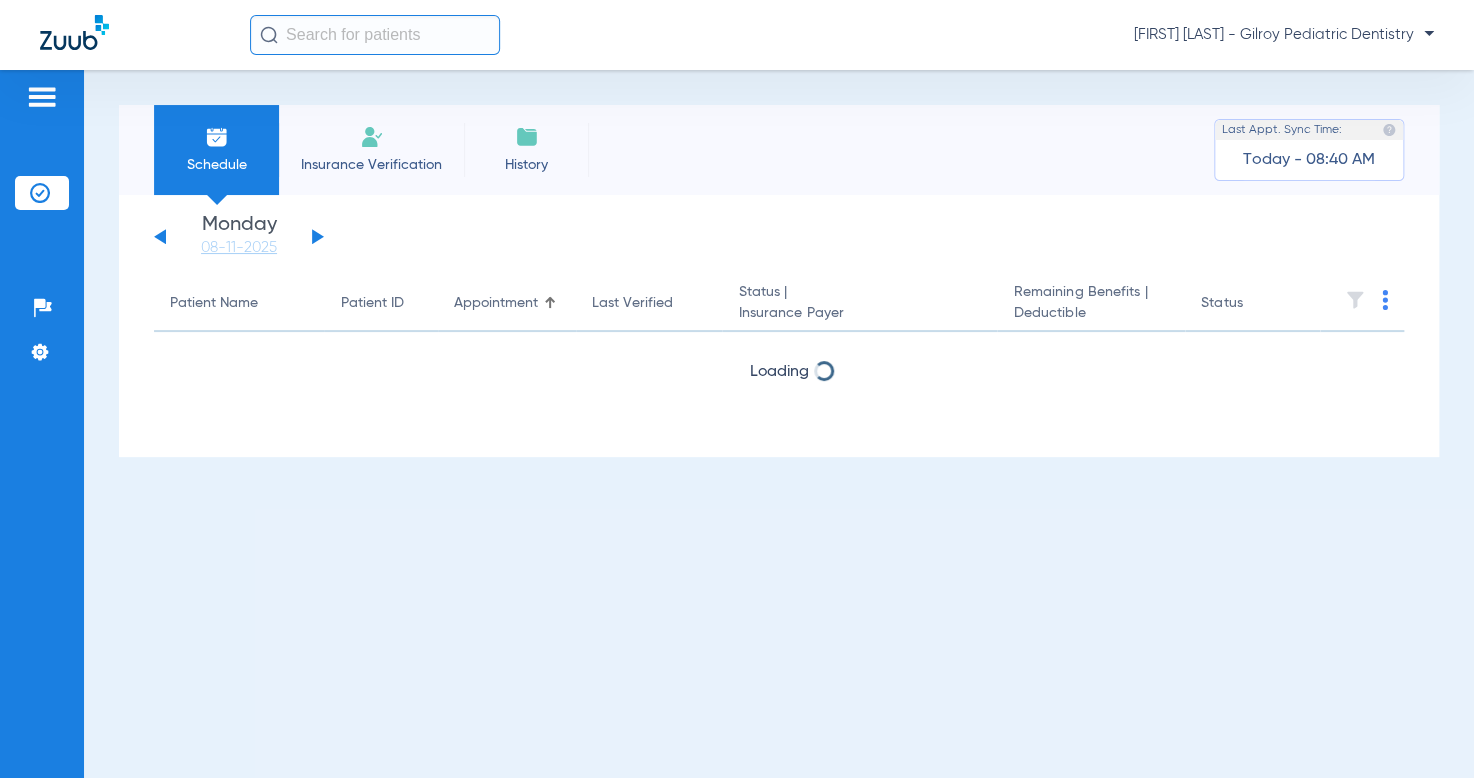 click 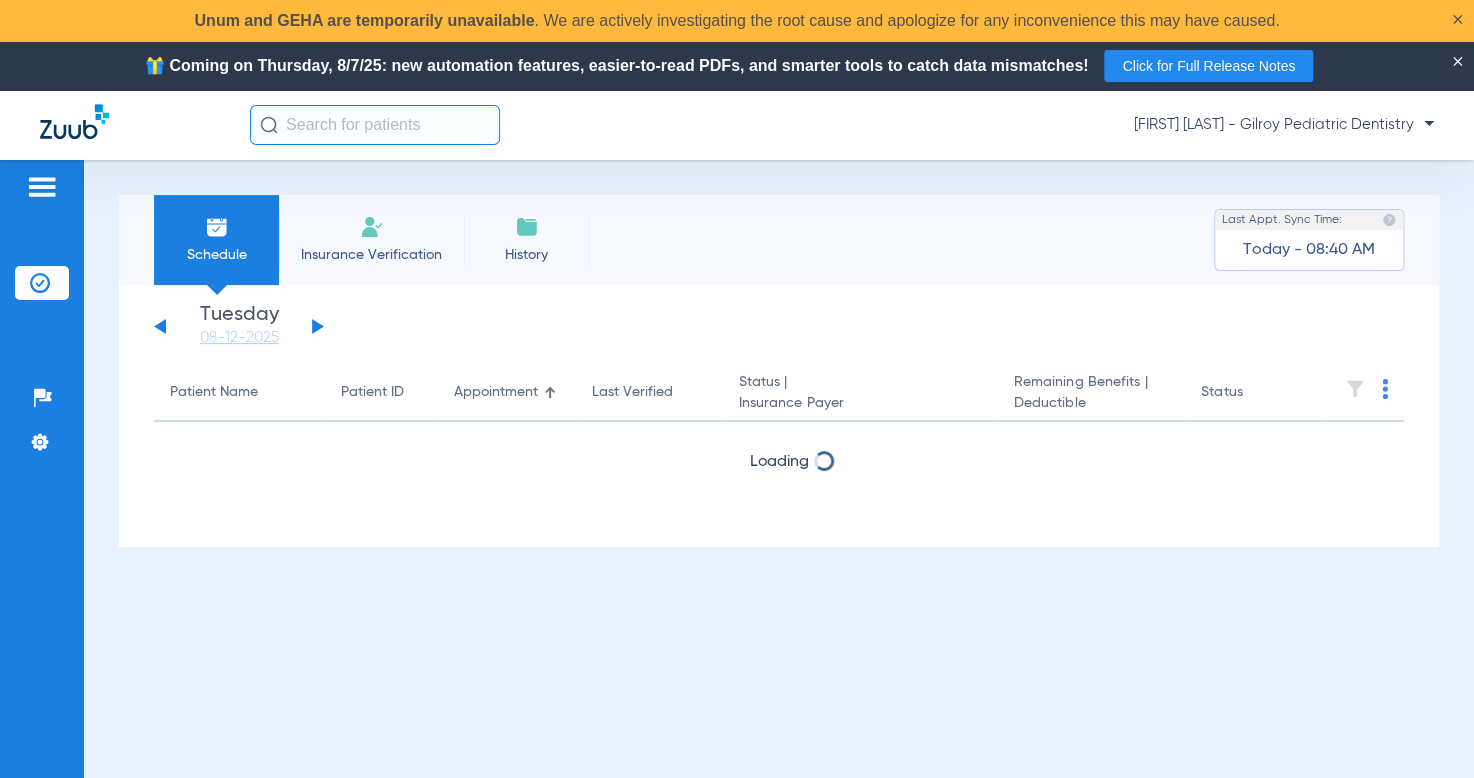 click 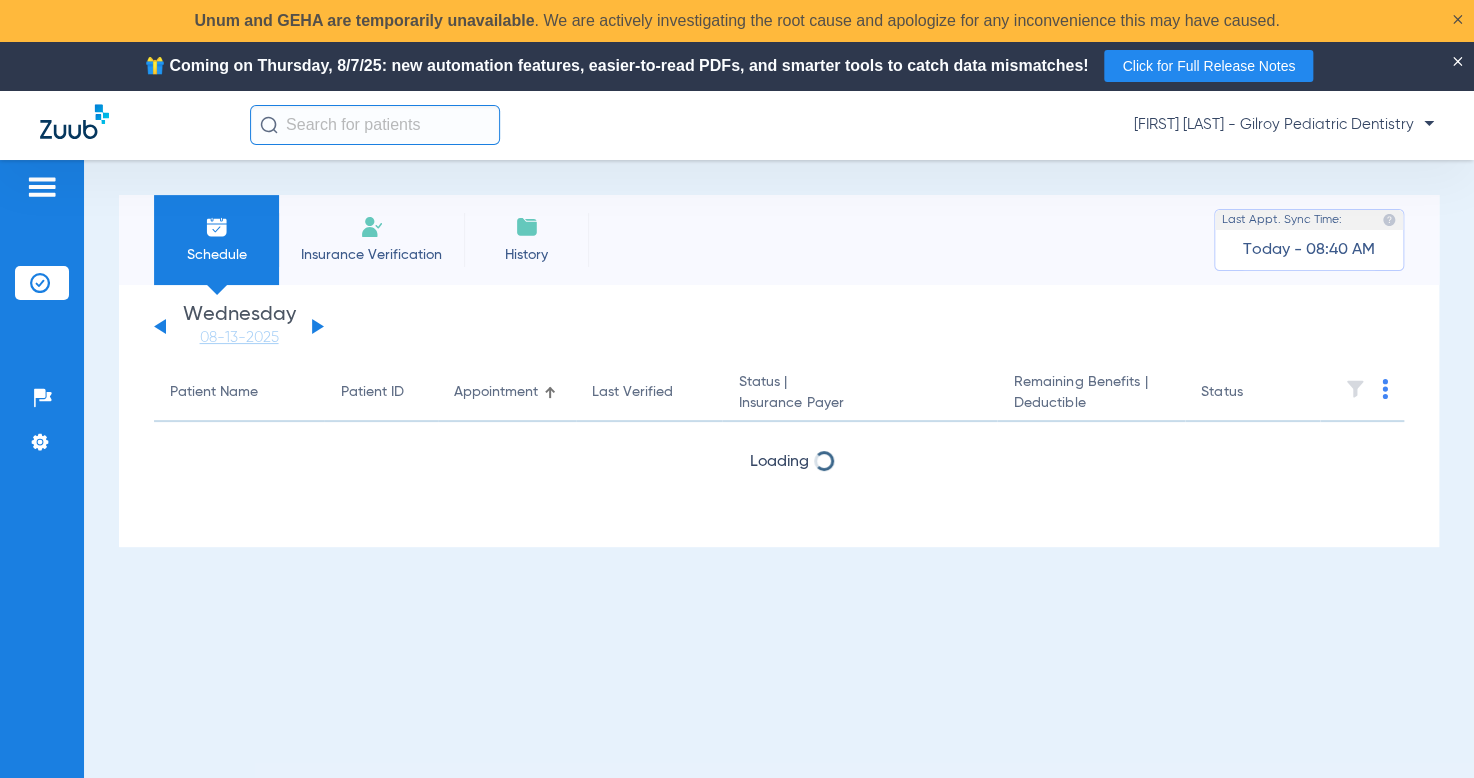 click on "Monday   06-02-2025   Tuesday   06-03-2025   Wednesday   06-04-2025   Thursday   06-05-2025   Friday   06-06-2025   Saturday   06-07-2025   Sunday   06-08-2025   Monday   06-09-2025   Tuesday   06-10-2025   Wednesday   06-11-2025   Thursday   06-12-2025   Friday   06-13-2025   Saturday   06-14-2025   Sunday   06-15-2025   Monday   06-16-2025   Tuesday   06-17-2025   Wednesday   06-18-2025   Thursday   06-19-2025   Friday   06-20-2025   Saturday   06-21-2025   Sunday   06-22-2025   Monday   06-23-2025   Tuesday   06-24-2025   Wednesday   06-25-2025   Thursday   06-26-2025   Friday   06-27-2025   Saturday   06-28-2025   Sunday   06-29-2025   Monday   06-30-2025   Tuesday   07-01-2025   Wednesday   07-02-2025   Thursday   07-03-2025   Friday   07-04-2025   Saturday   07-05-2025   Sunday   07-06-2025   Monday   07-07-2025   Tuesday   07-08-2025   Wednesday   07-09-2025   Thursday   07-10-2025   Friday   07-11-2025   Saturday   07-12-2025   Sunday   07-13-2025   Monday   07-14-2025   Tuesday   07-15-2025   Today" 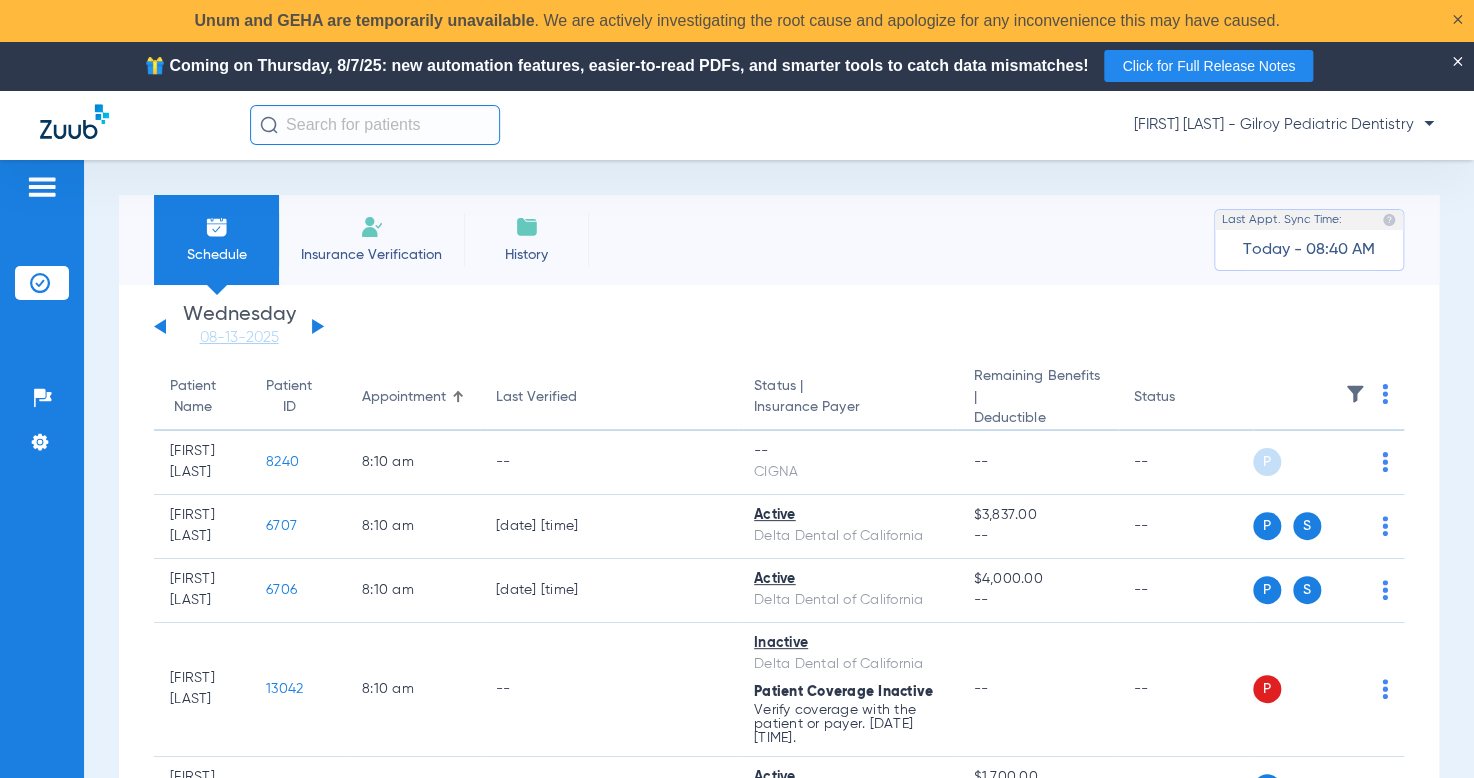 click 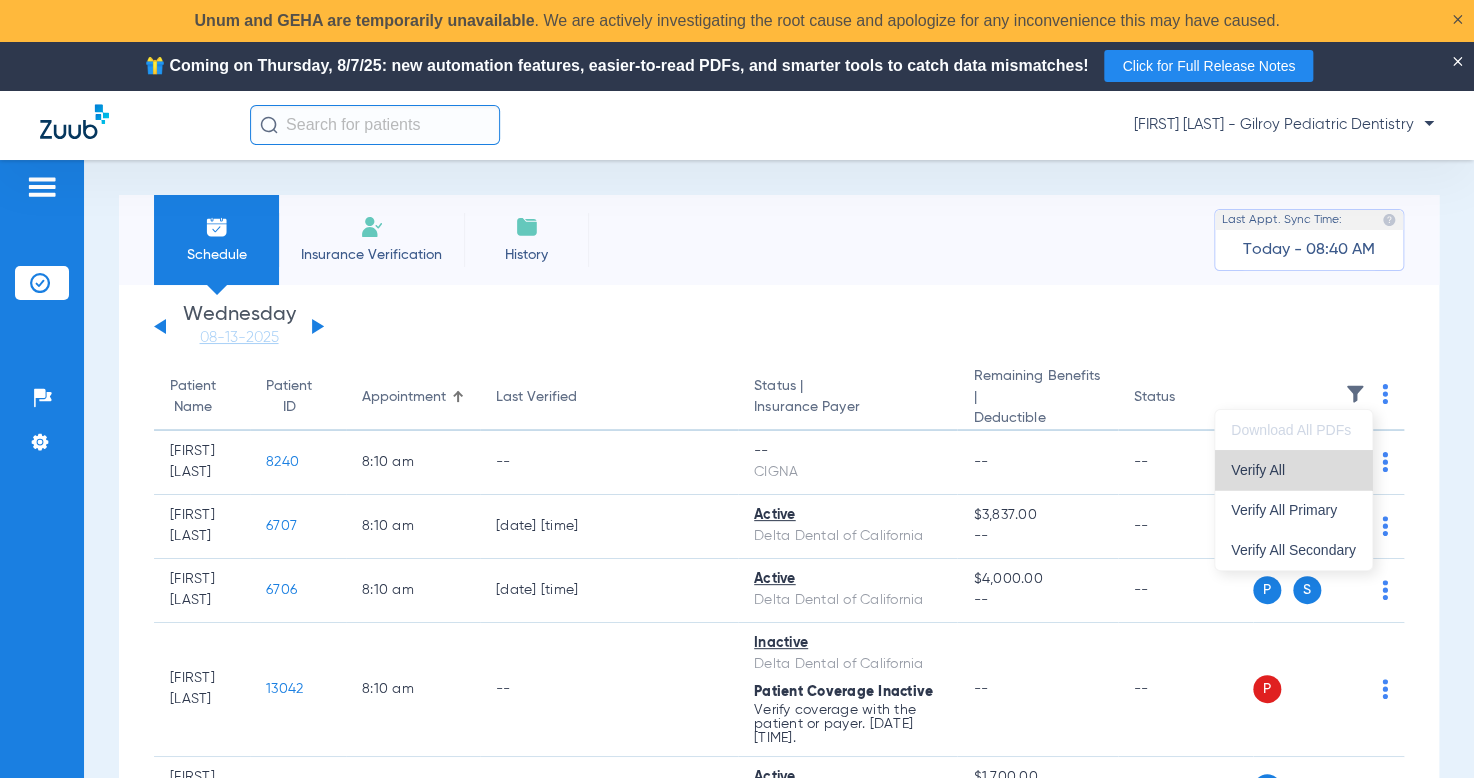 click on "Verify All" at bounding box center (1293, 470) 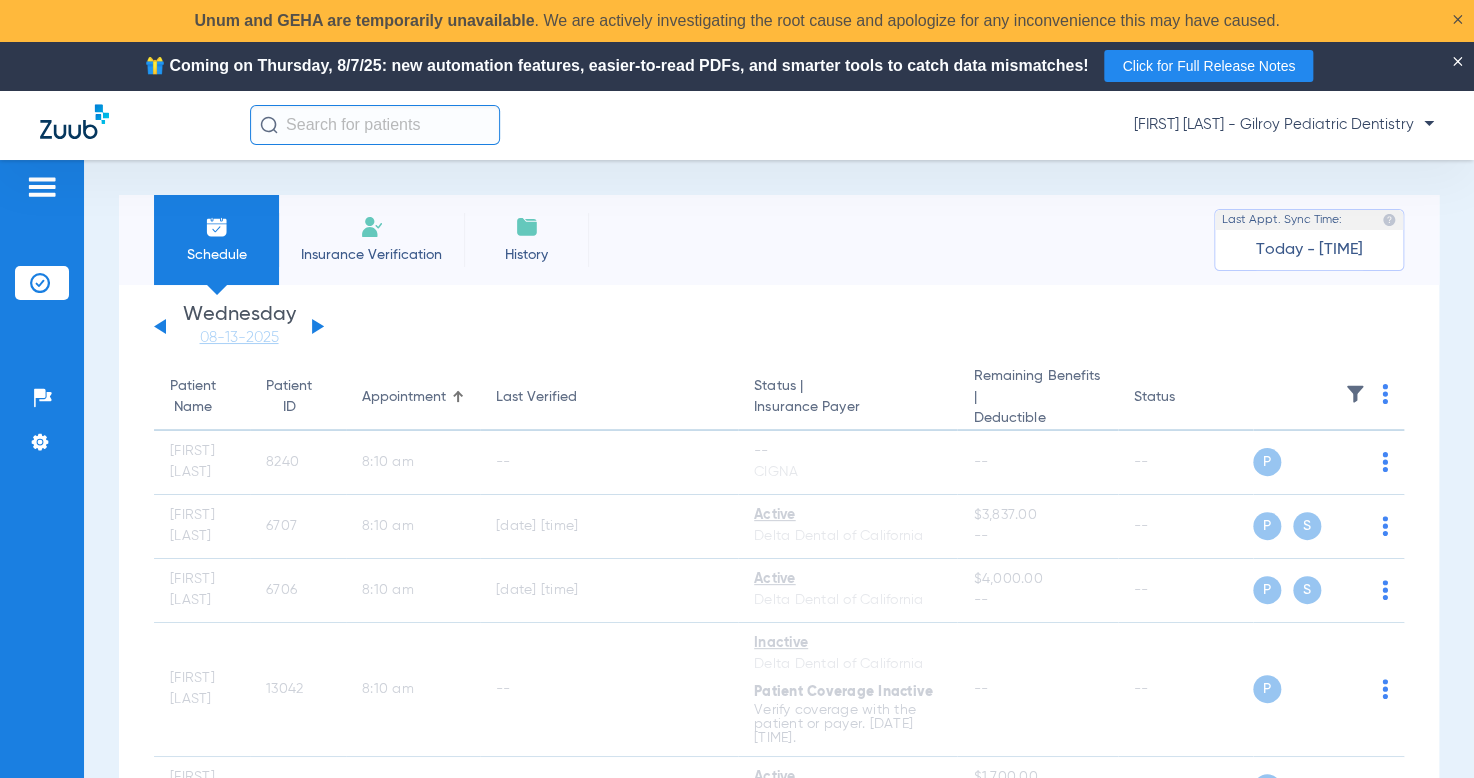 click on "🎁 Coming on Thursday, 8/7/25: new automation features, easier-to-read PDFs, and smarter tools to catch data mismatches! Click for Full Release Notes" at bounding box center [737, 66] 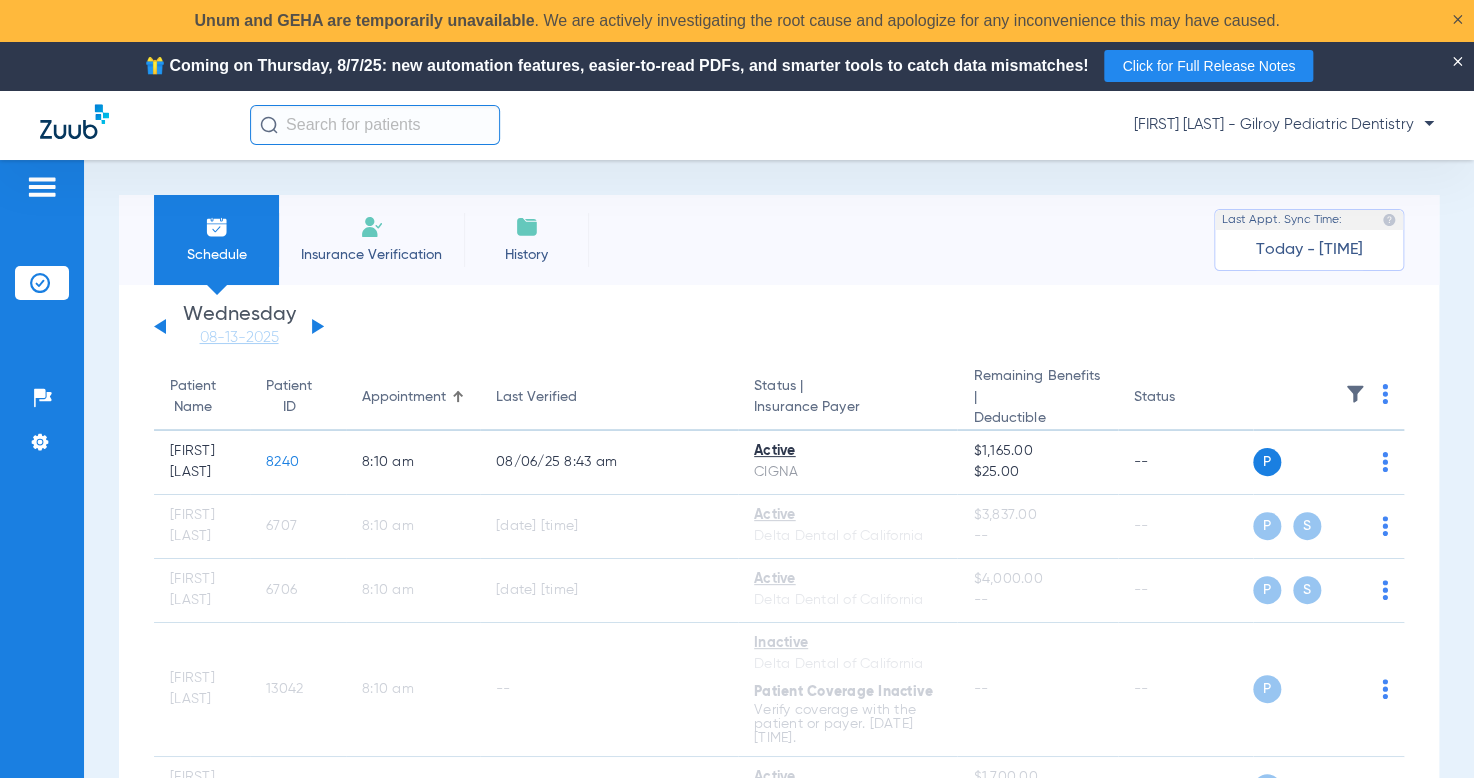 click 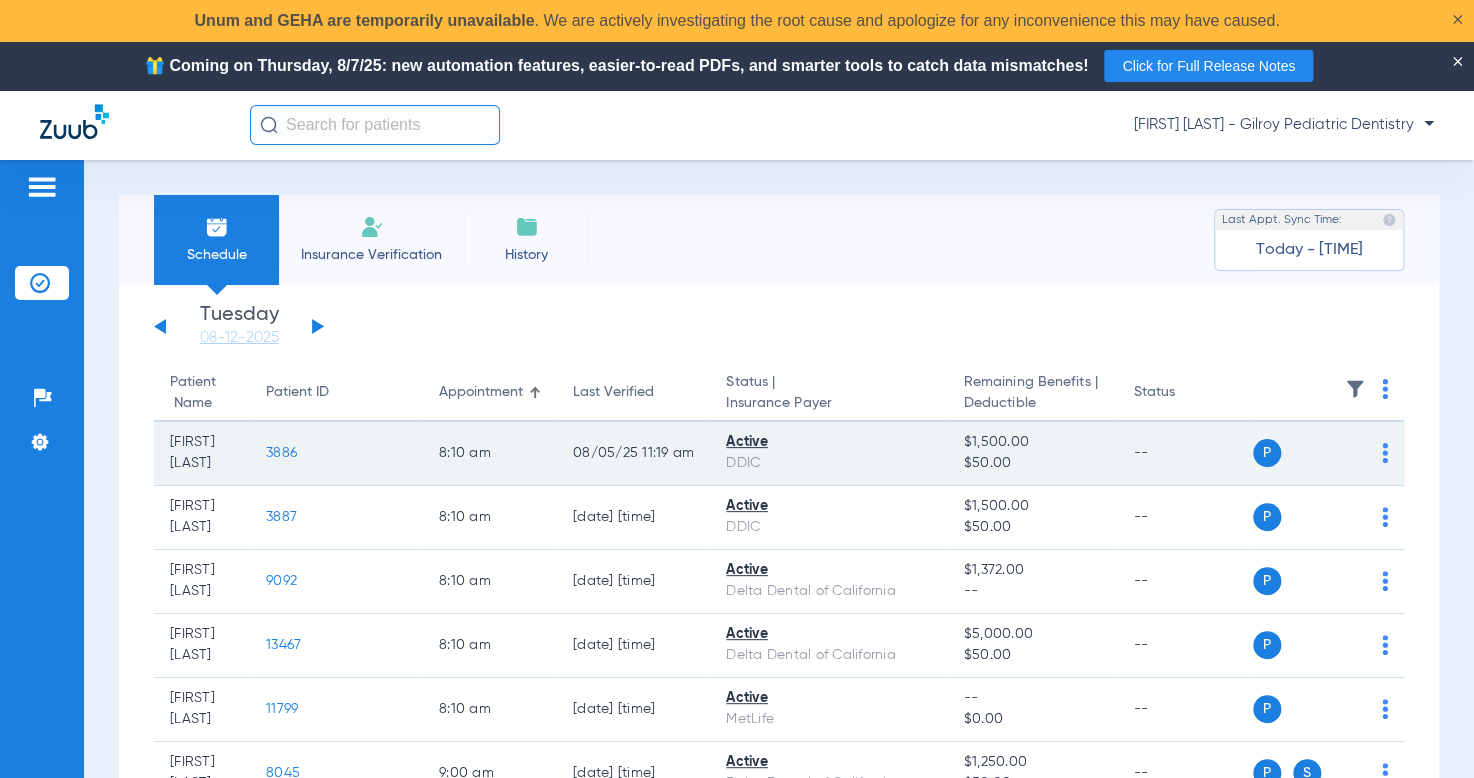 scroll, scrollTop: 100, scrollLeft: 0, axis: vertical 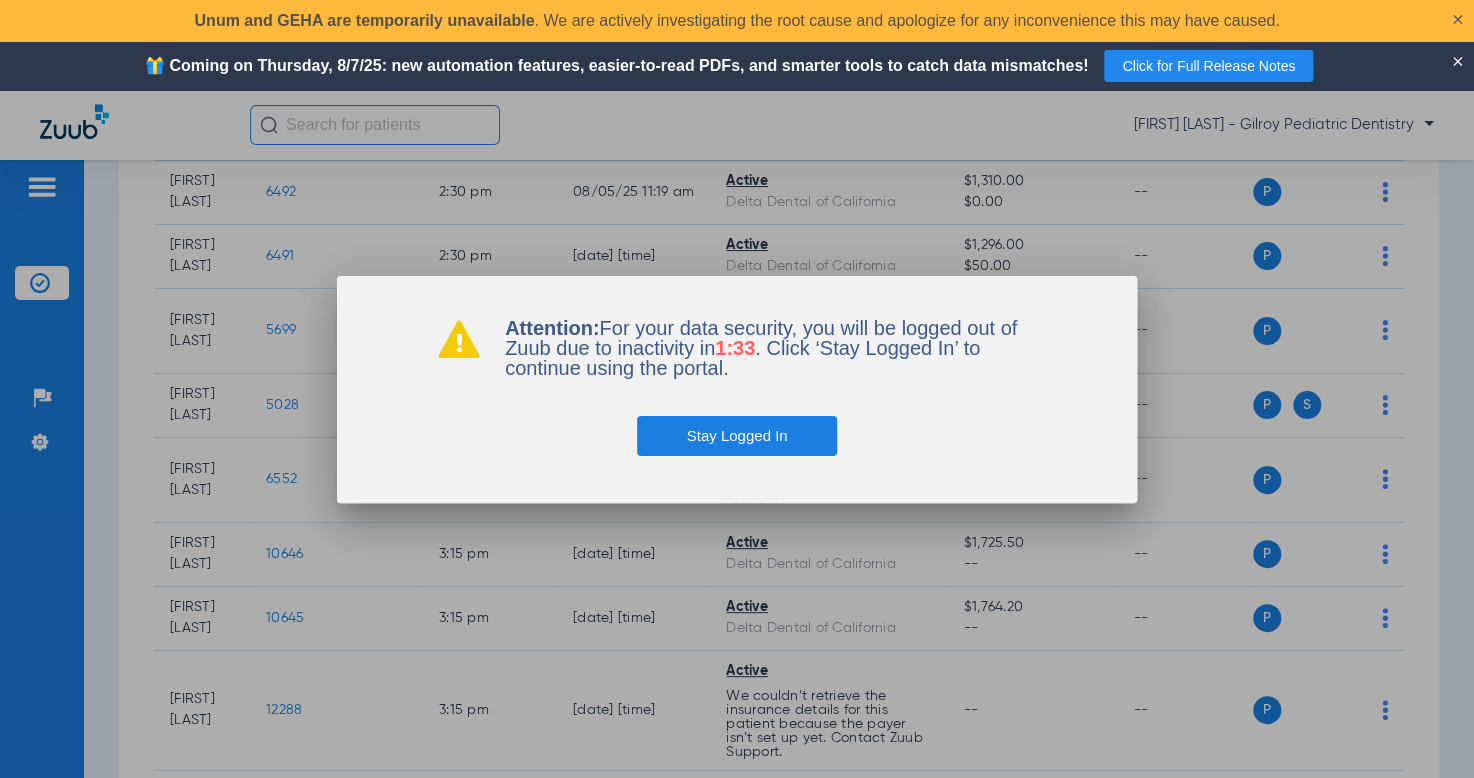 click on "Stay Logged In" at bounding box center [737, 436] 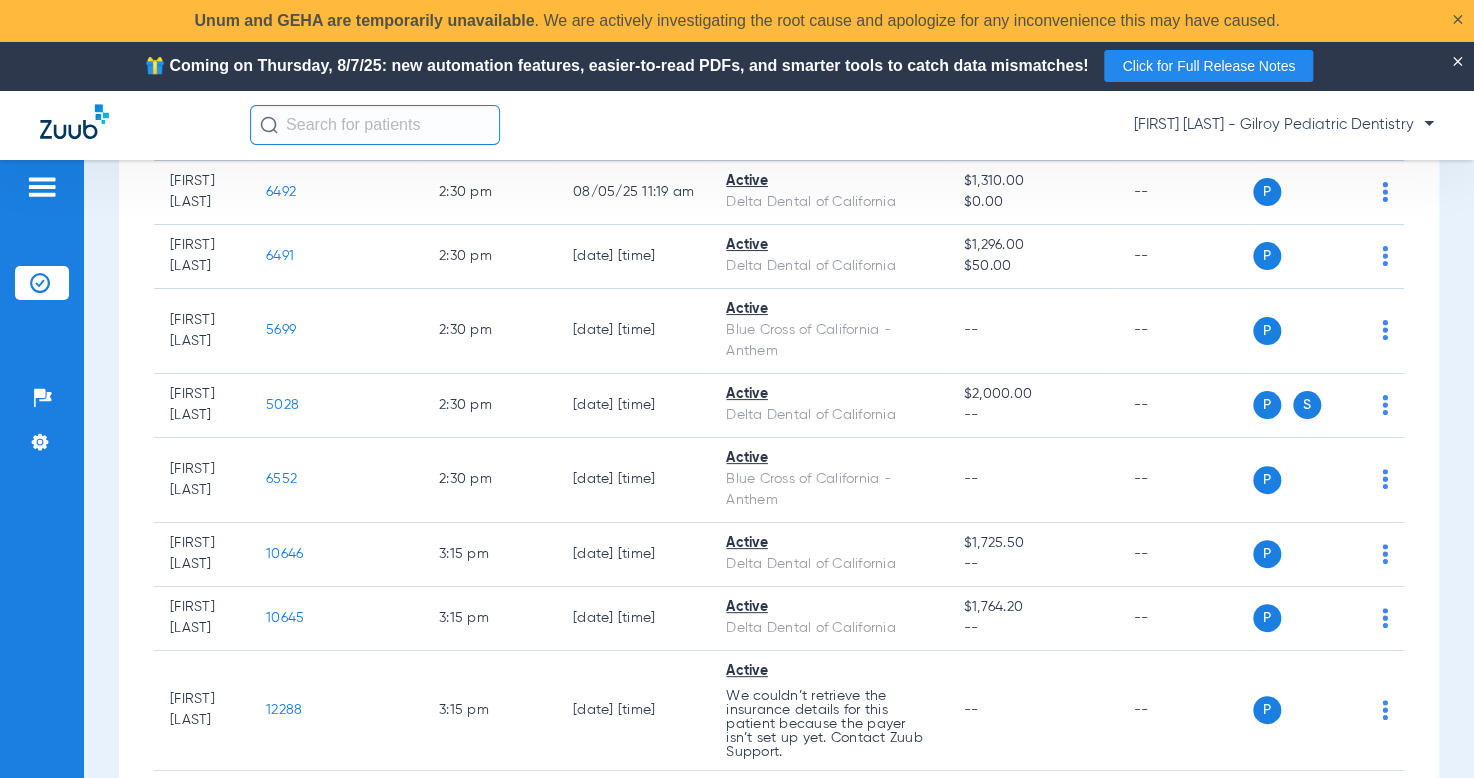 scroll, scrollTop: 0, scrollLeft: 0, axis: both 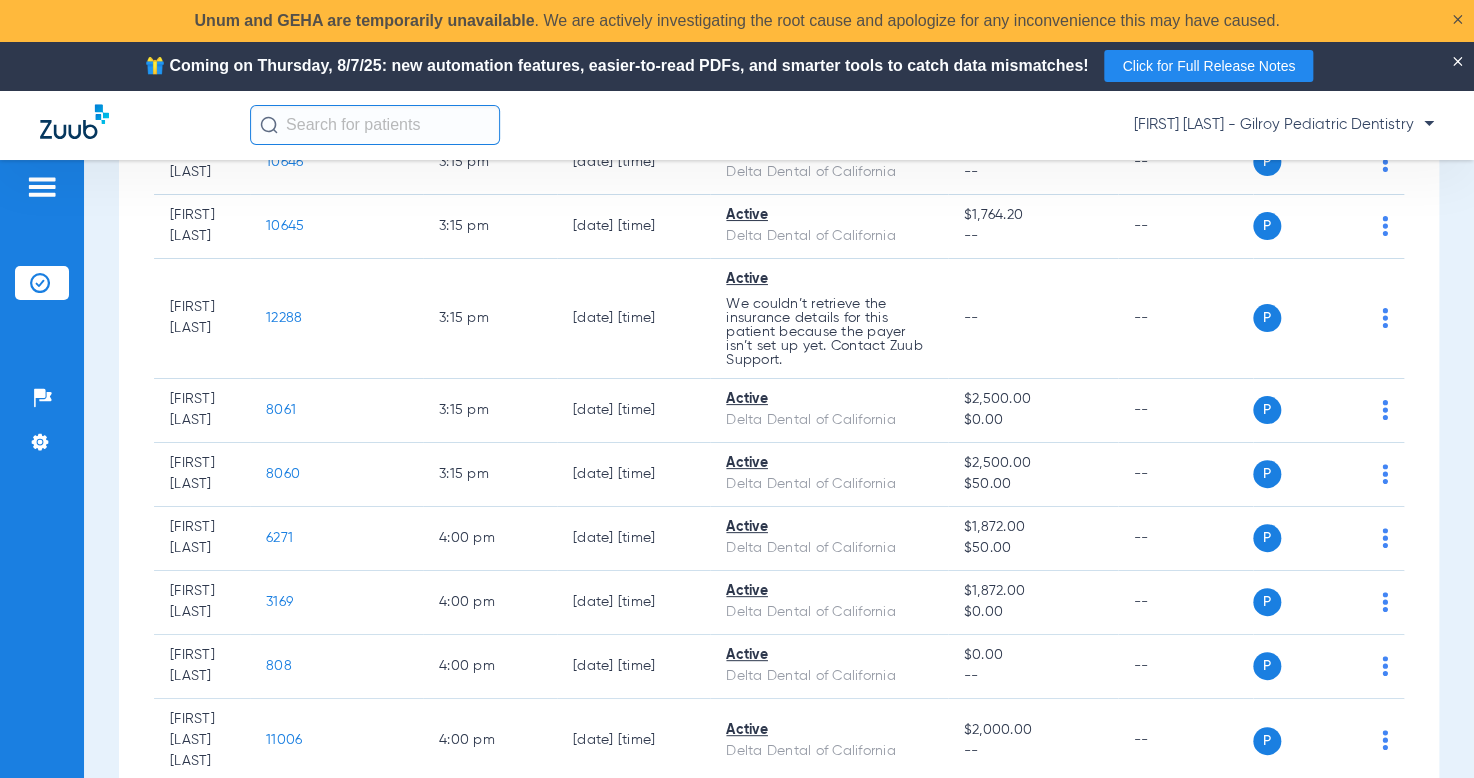click on "11068" 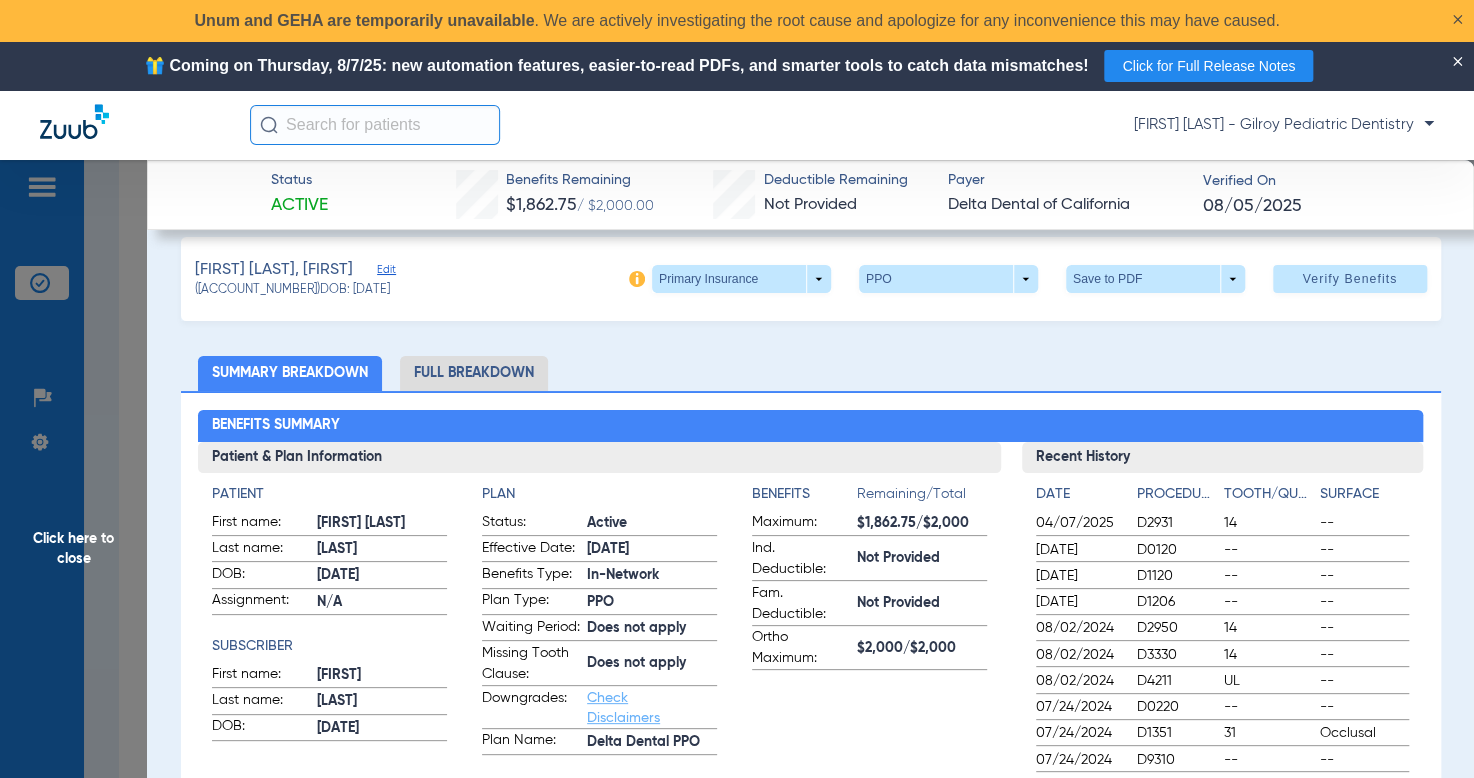 scroll, scrollTop: 0, scrollLeft: 0, axis: both 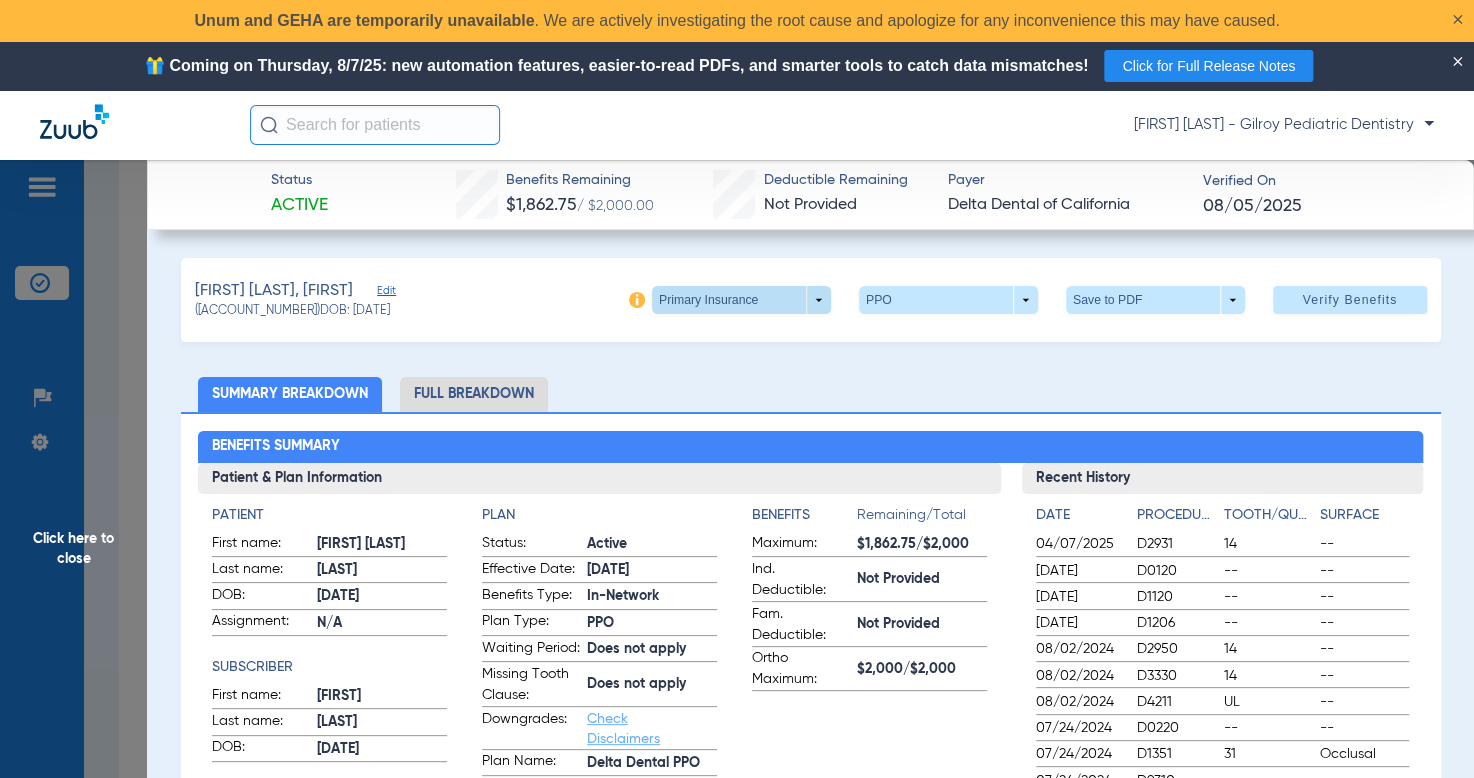 click 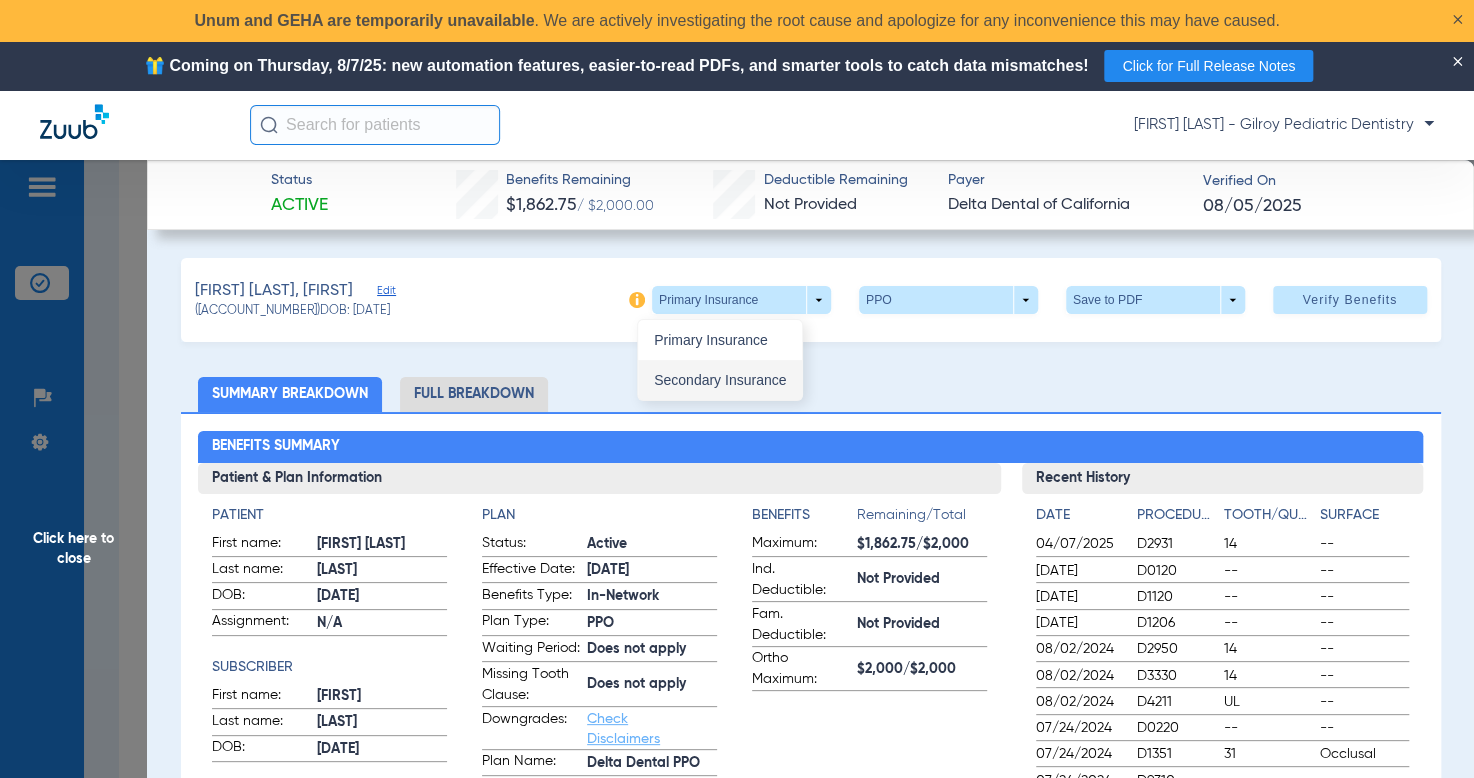 click on "Secondary Insurance" at bounding box center (720, 380) 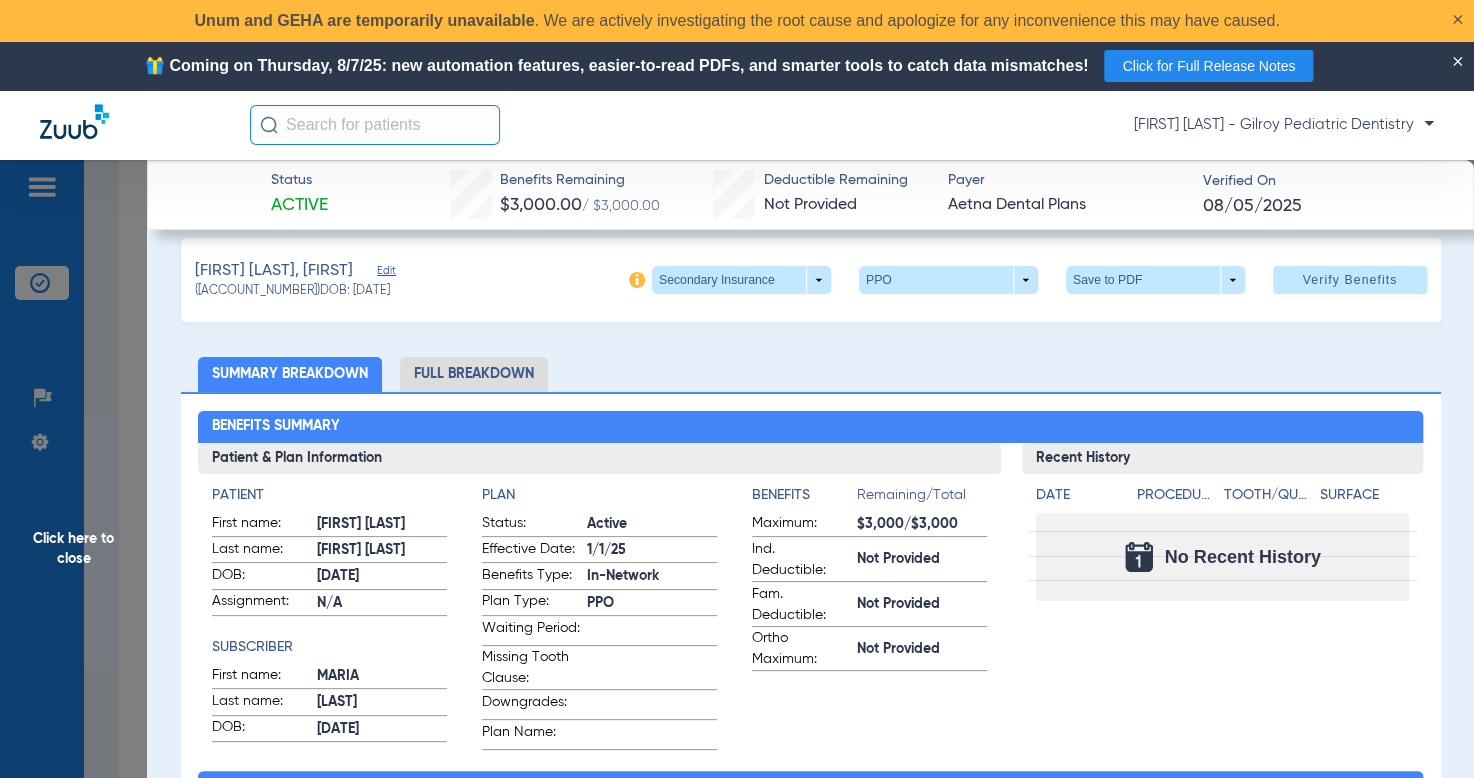 scroll, scrollTop: 0, scrollLeft: 0, axis: both 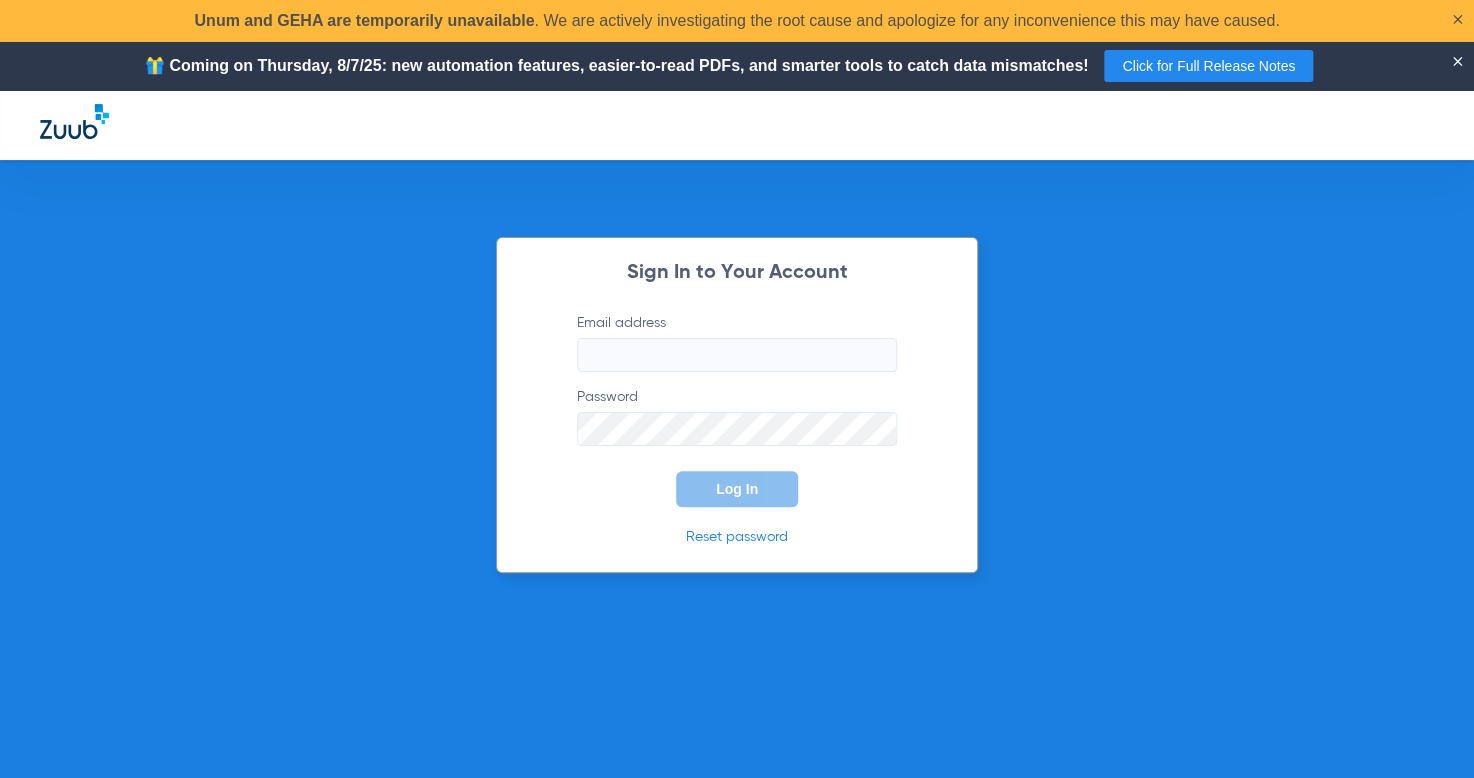 type on "drvan@gilroypediatricdentistry.com" 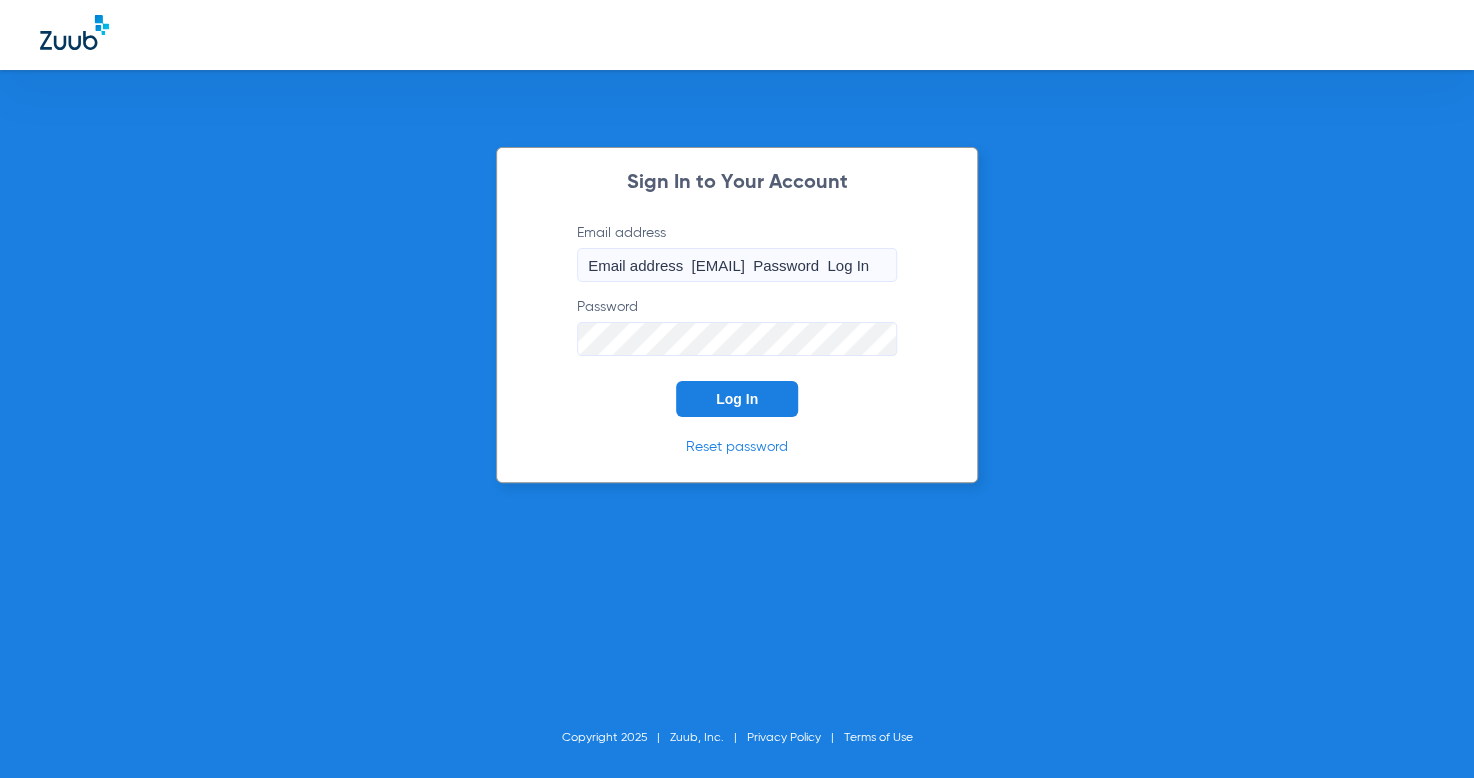 click on "Email address  drvan@gilroypediatricdentistry.com  Password  Log In" 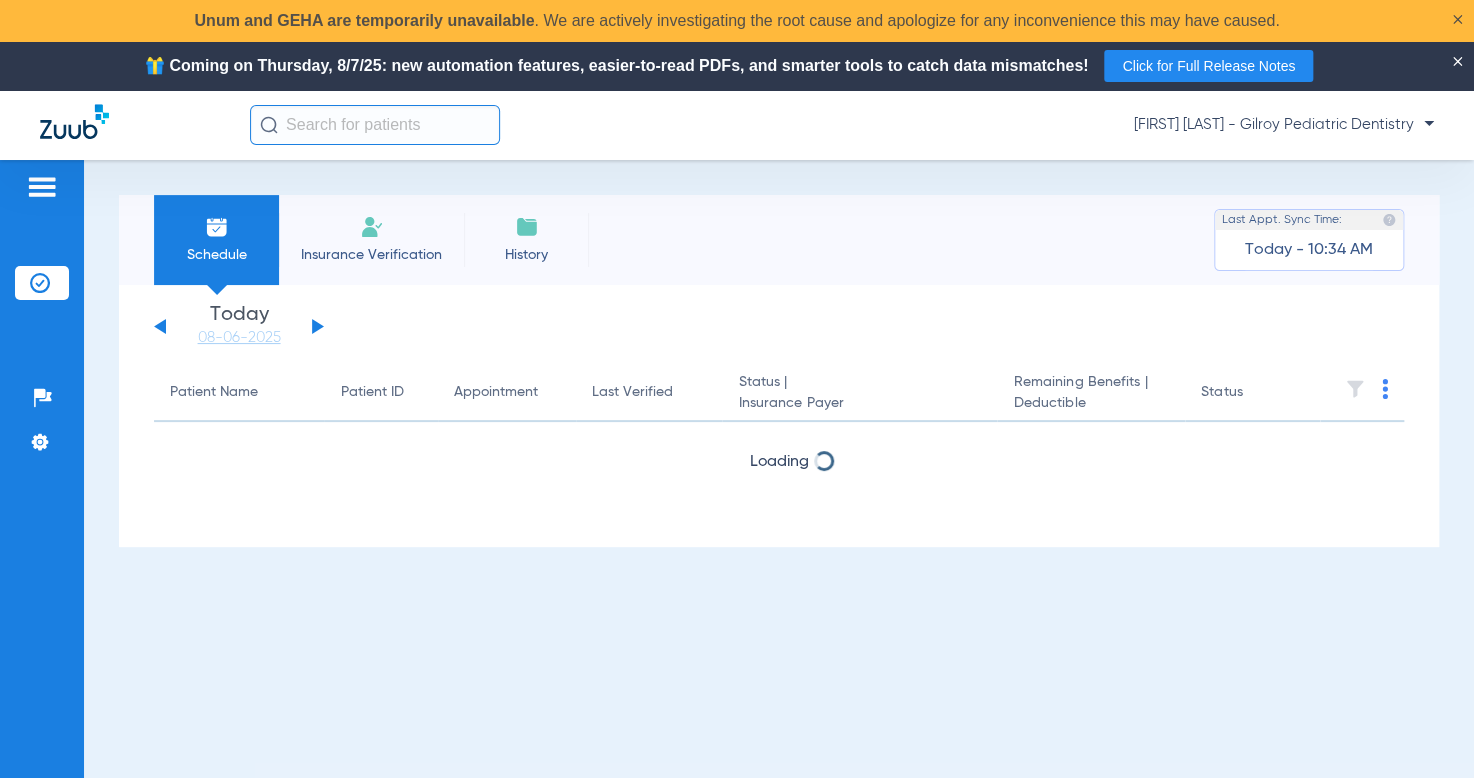 click on "Monday   06-02-2025   Tuesday   06-03-2025   Wednesday   06-04-2025   Thursday   06-05-2025   Friday   06-06-2025   Saturday   06-07-2025   Sunday   06-08-2025   Monday   06-09-2025   Tuesday   06-10-2025   Wednesday   06-11-2025   Thursday   06-12-2025   Friday   06-13-2025   Saturday   06-14-2025   Sunday   06-15-2025   Monday   06-16-2025   Tuesday   06-17-2025   Wednesday   06-18-2025   Thursday   06-19-2025   Friday   06-20-2025   Saturday   06-21-2025   Sunday   06-22-2025   Monday   06-23-2025   Tuesday   06-24-2025   Wednesday   06-25-2025   Thursday   06-26-2025   Friday   06-27-2025   Saturday   06-28-2025   Sunday   06-29-2025   Monday   06-30-2025   Tuesday   07-01-2025   Wednesday   07-02-2025   Thursday   07-03-2025   Friday   07-04-2025   Saturday   07-05-2025   Sunday   07-06-2025   Monday   07-07-2025   Tuesday   07-08-2025   Wednesday   07-09-2025   Thursday   07-10-2025   Friday   07-11-2025   Saturday   07-12-2025   Sunday   07-13-2025   Monday   07-14-2025   Tuesday   07-15-2025   Today" 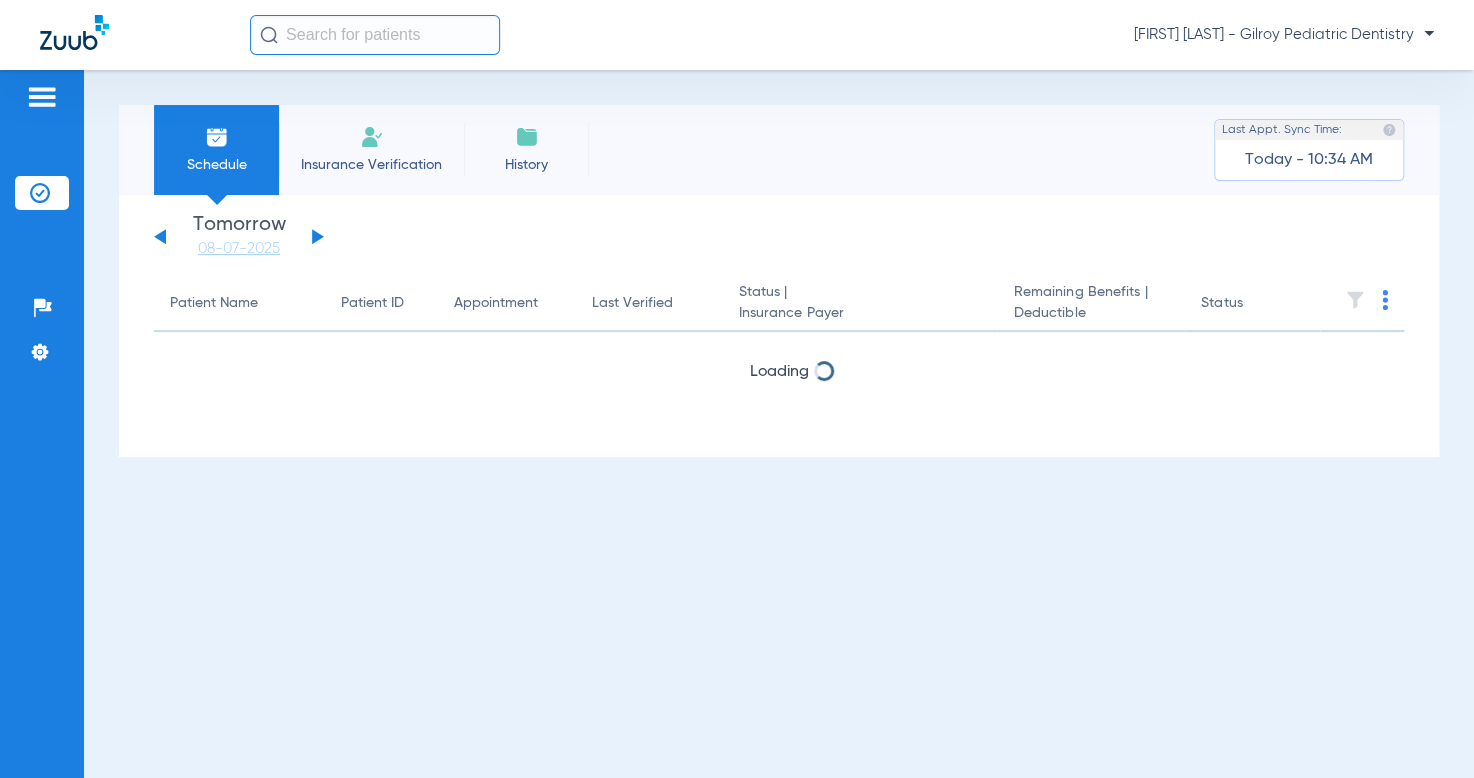click on "Patient Name" 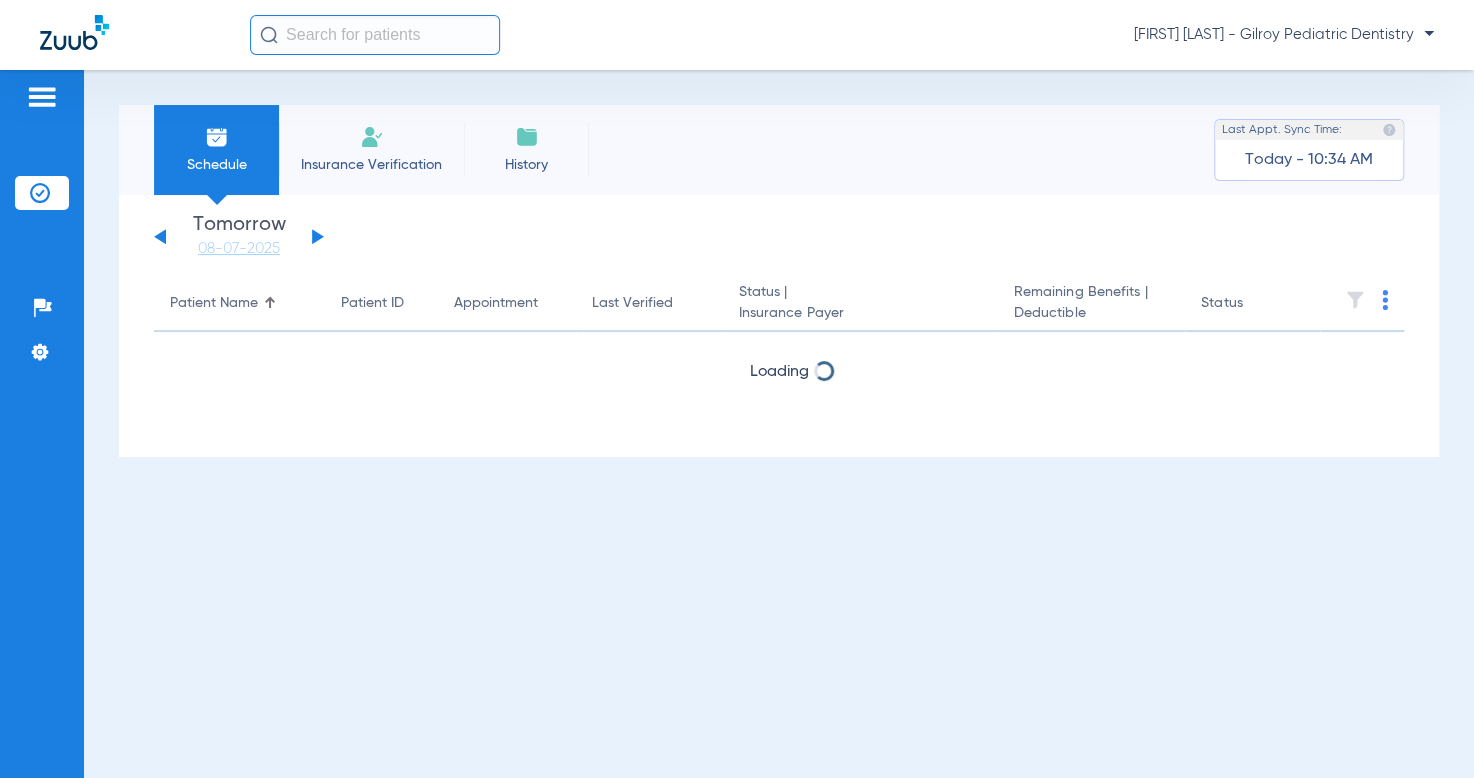 click on "Patient Name" 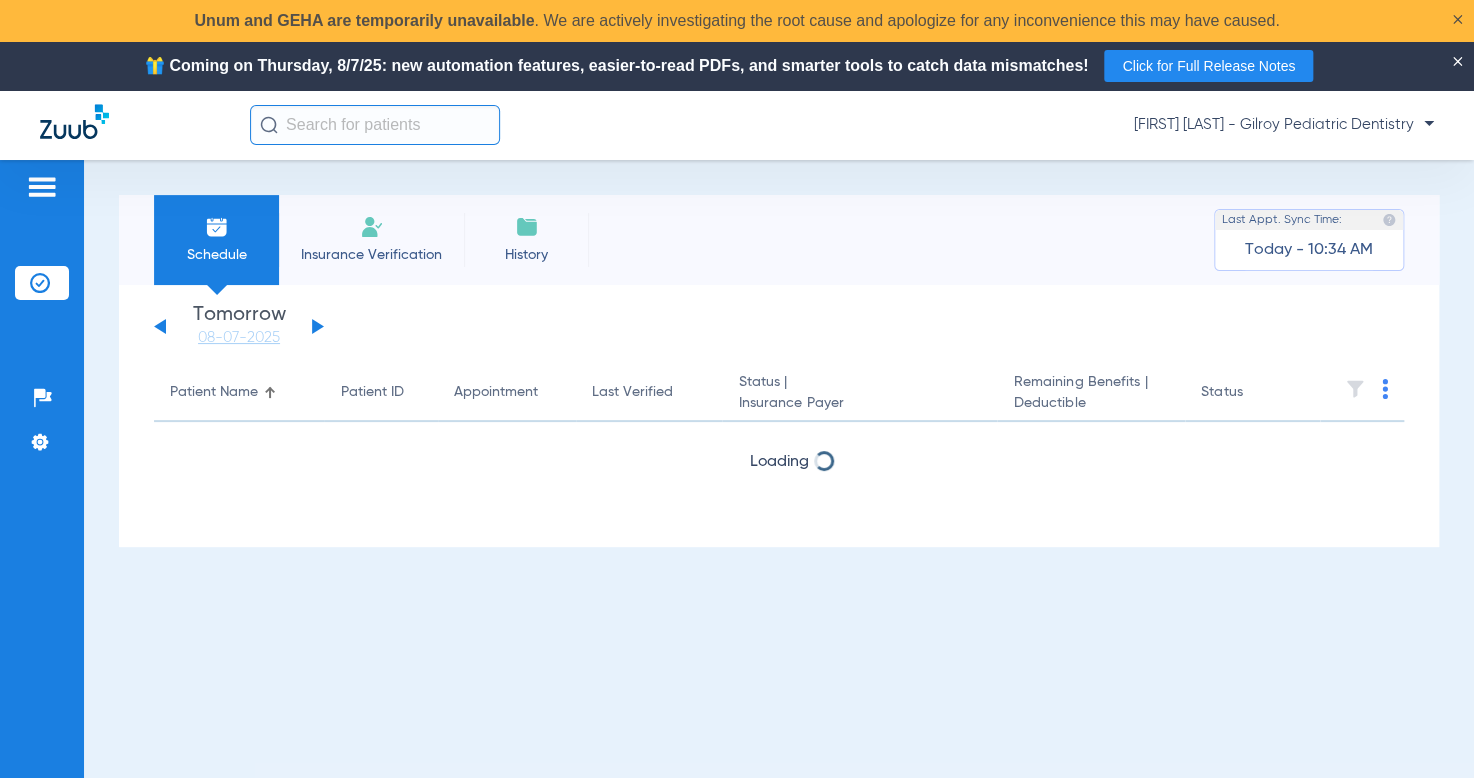 click on "Insurance Verification" 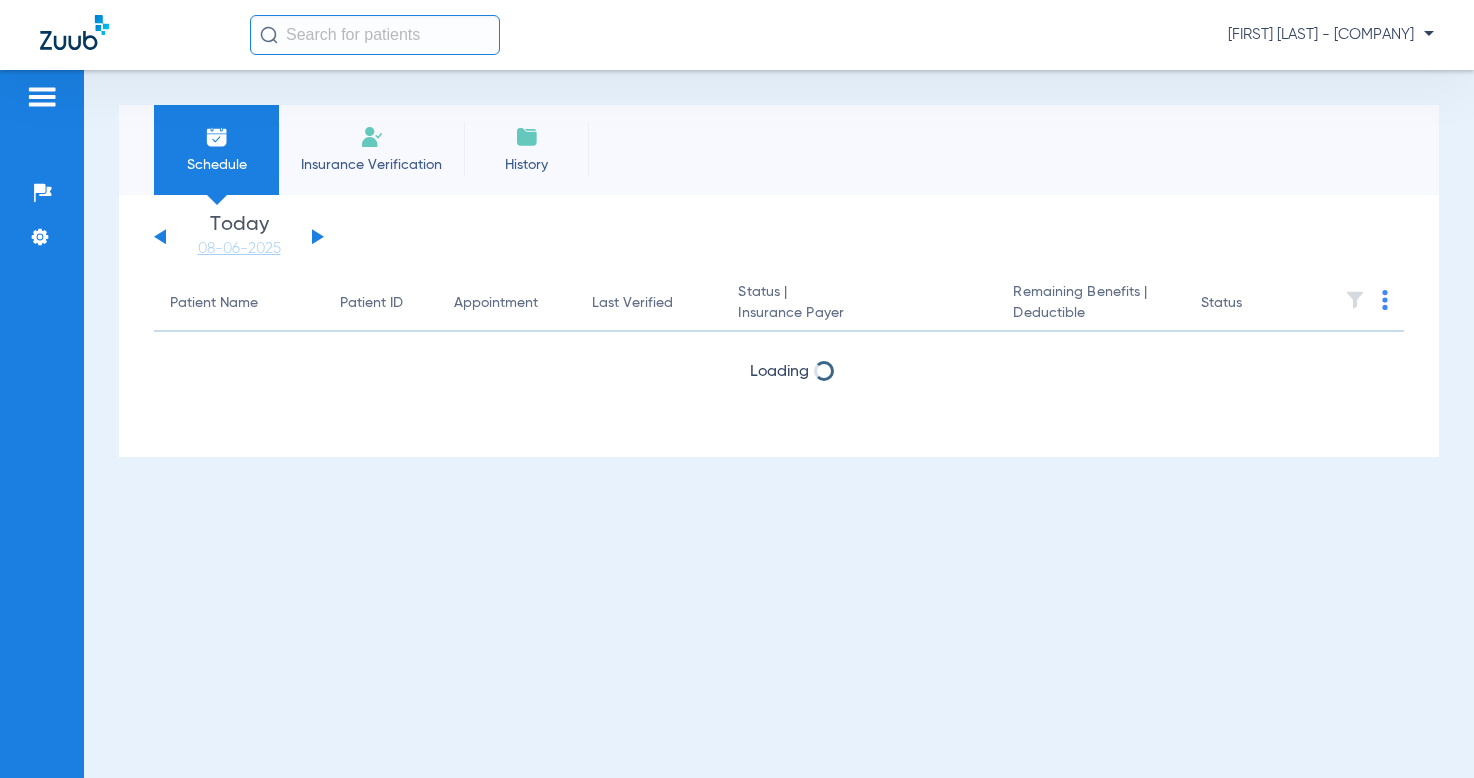 scroll, scrollTop: 0, scrollLeft: 0, axis: both 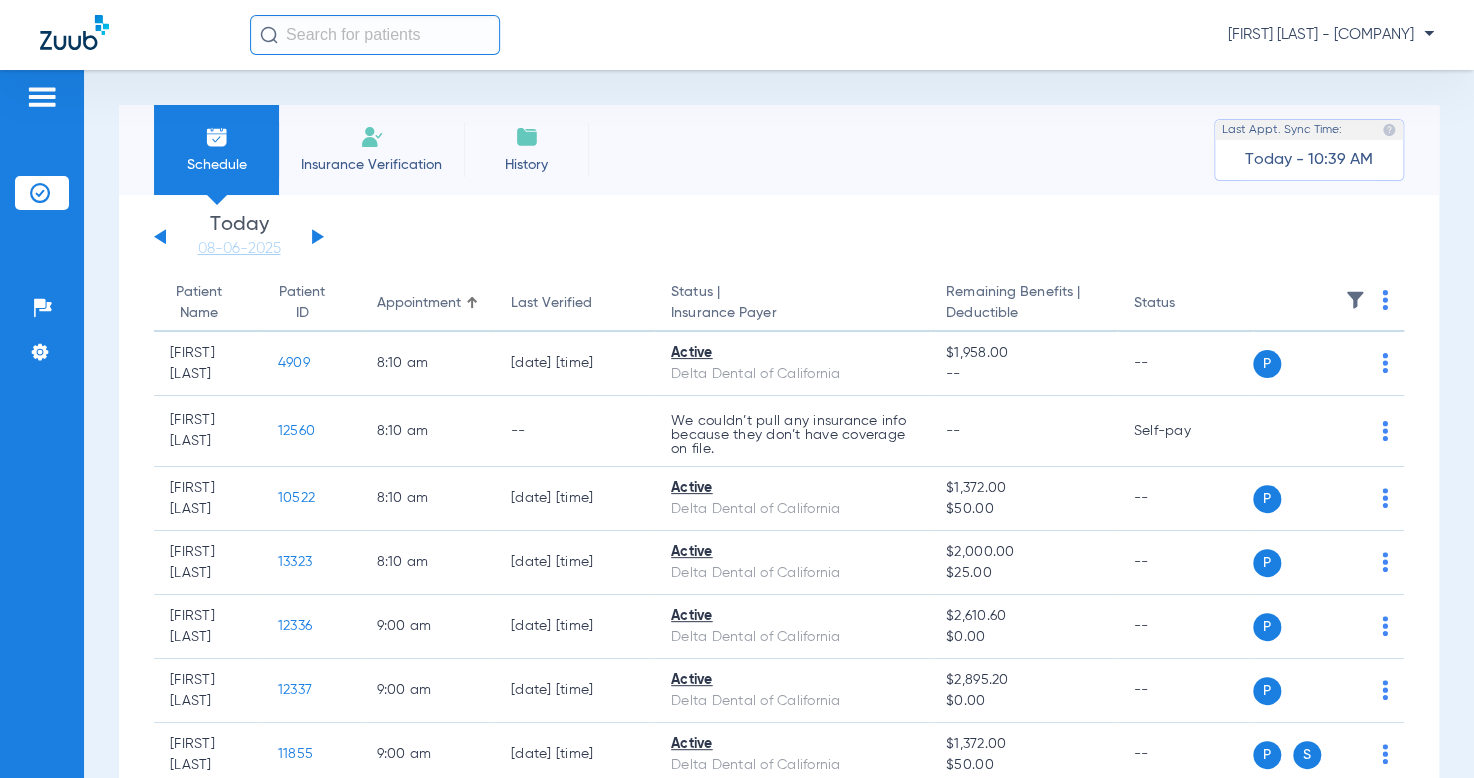 click 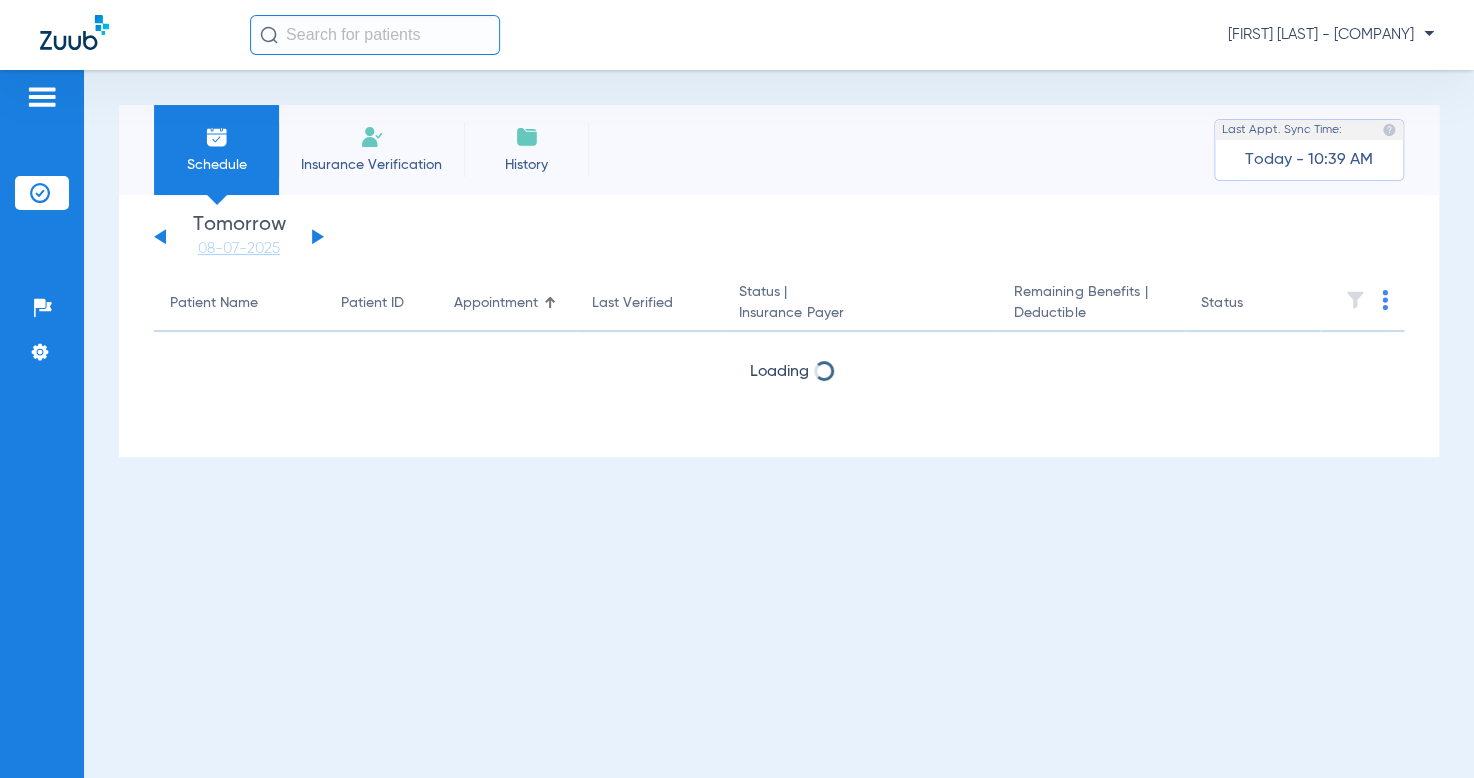 click 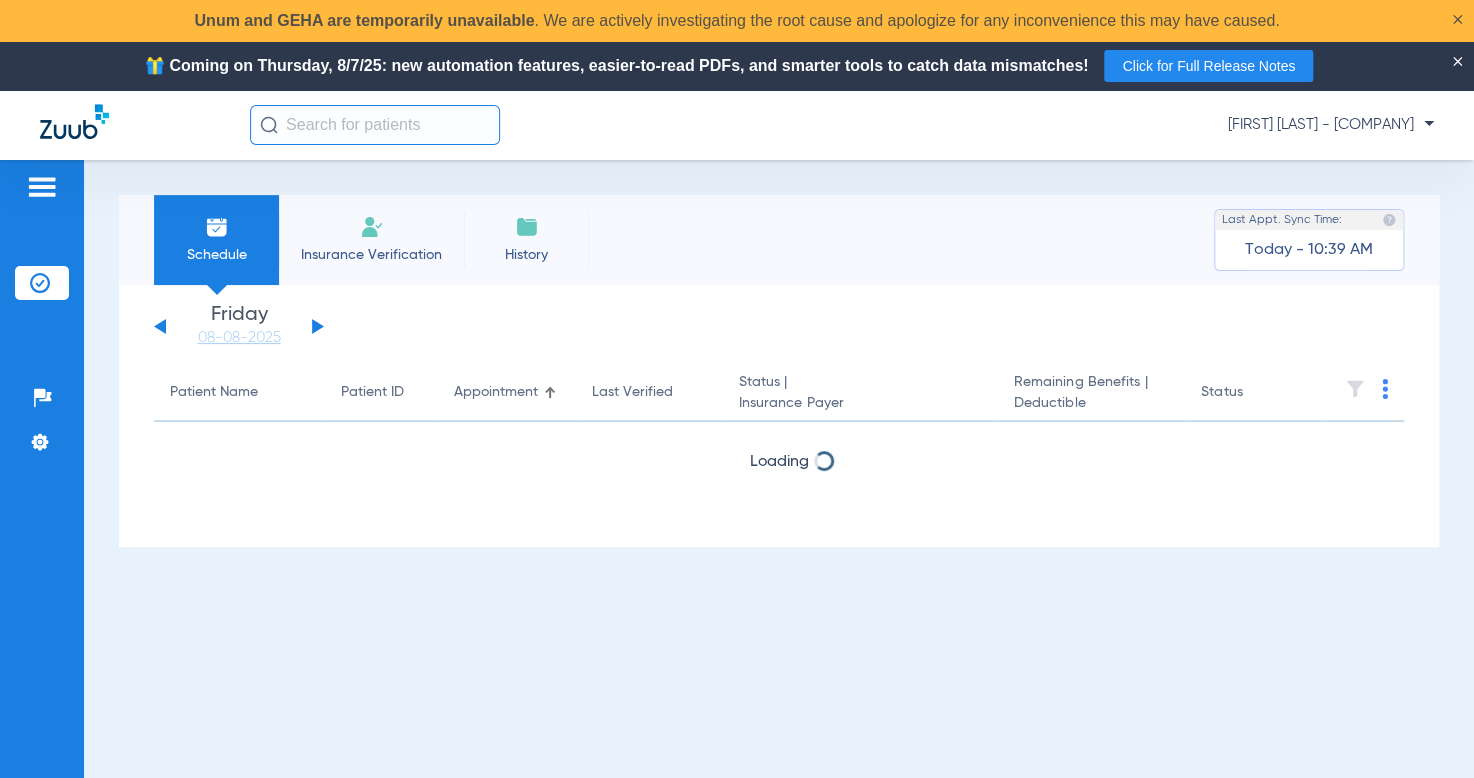 click on "Insurance Verification" 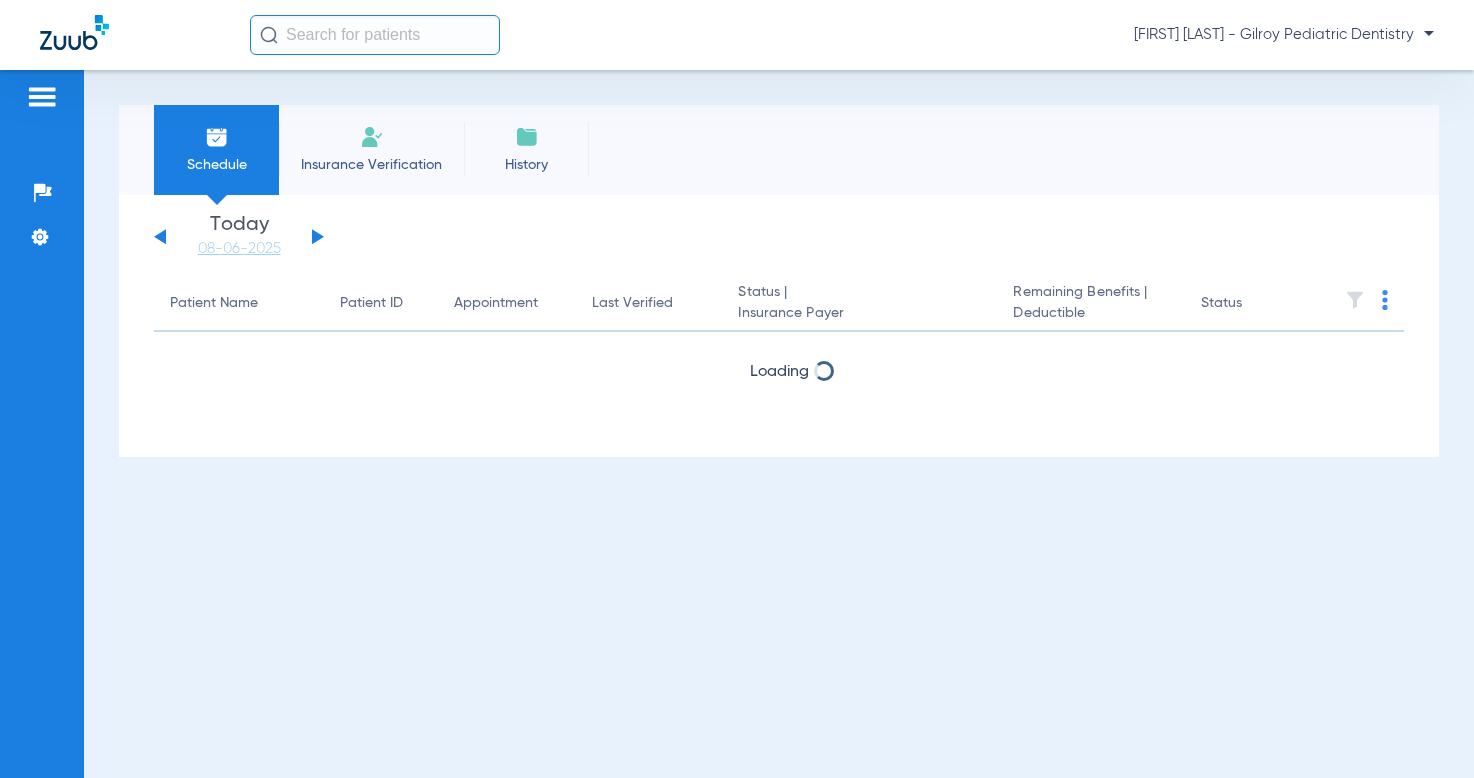 scroll, scrollTop: 0, scrollLeft: 0, axis: both 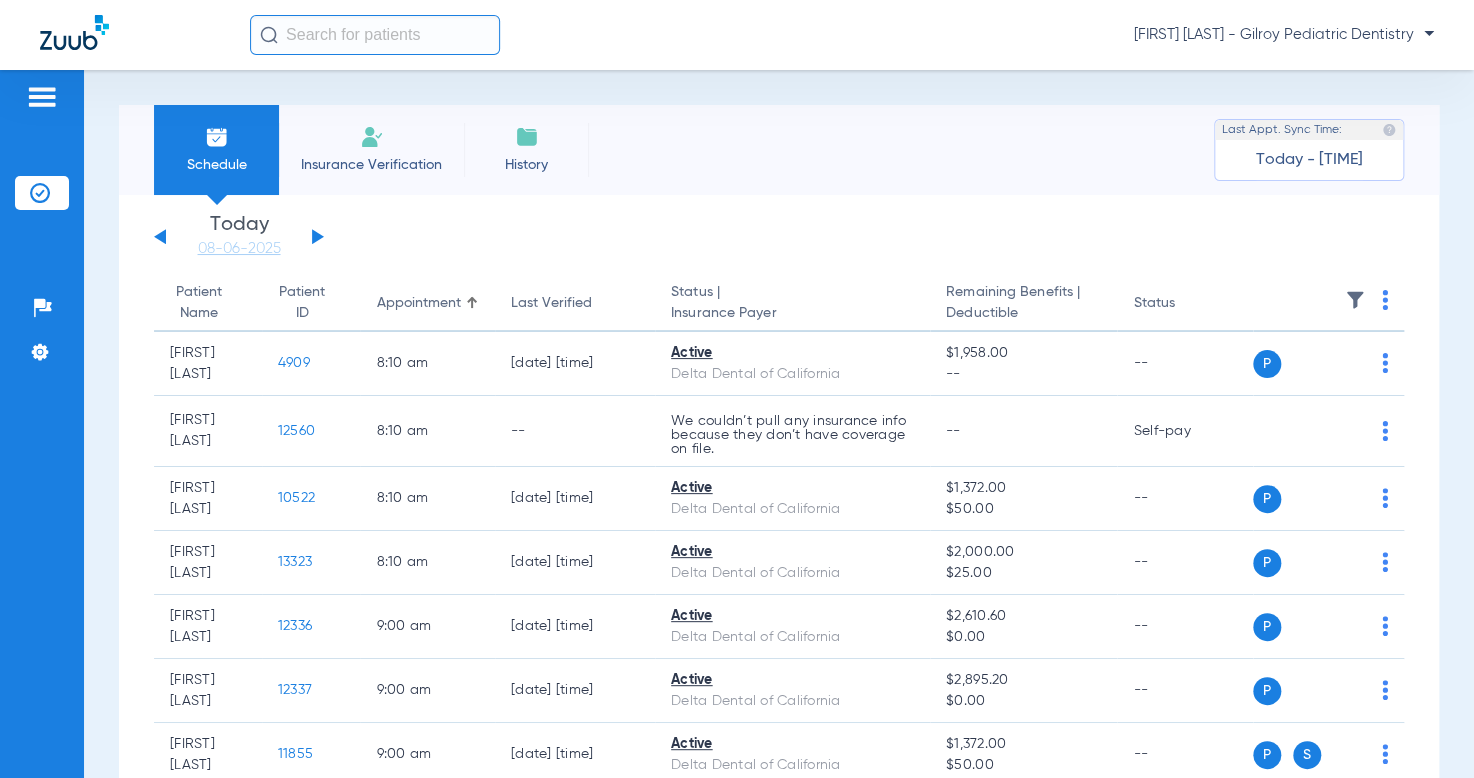click 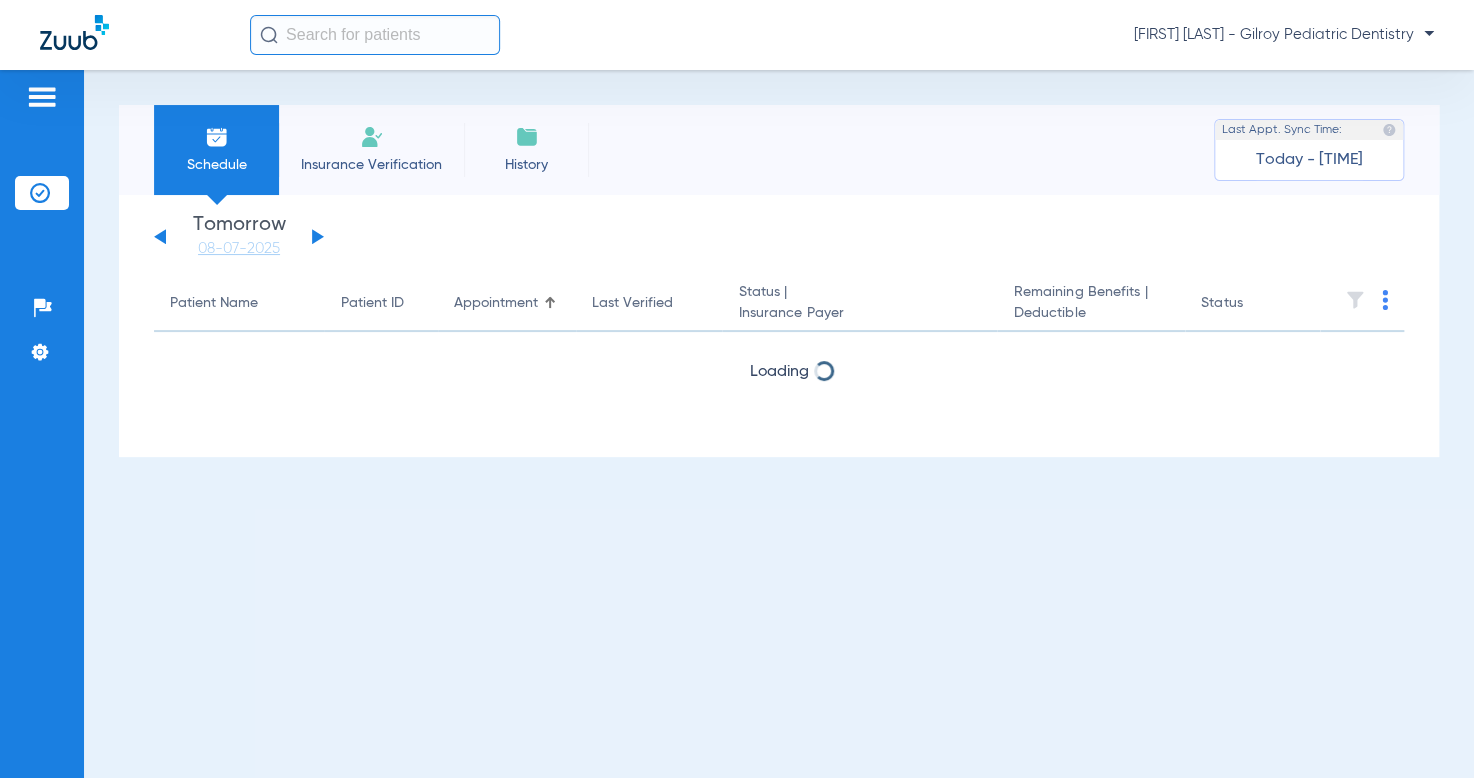 click on "Schedule Insurance Verification History  Last Appt. Sync Time:   Today - 10:39 AM   Monday   06-02-2025   Tuesday   06-03-2025   Wednesday   06-04-2025   Thursday   06-05-2025   Friday   06-06-2025   Saturday   06-07-2025   Sunday   06-08-2025   Monday   06-09-2025   Tuesday   06-10-2025   Wednesday   06-11-2025   Thursday   06-12-2025   Friday   06-13-2025   Saturday   06-14-2025   Sunday   06-15-2025   Monday   06-16-2025   Tuesday   06-17-2025   Wednesday   06-18-2025   Thursday   06-19-2025   Friday   06-20-2025   Saturday   06-21-2025   Sunday   06-22-2025   Monday   06-23-2025   Tuesday   06-24-2025   Wednesday   06-25-2025   Thursday   06-26-2025   Friday   06-27-2025   Saturday   06-28-2025   Sunday   06-29-2025   Monday   06-30-2025   Tuesday   07-01-2025   Wednesday   07-02-2025   Thursday   07-03-2025   Friday   07-04-2025   Saturday   07-05-2025   Sunday   07-06-2025   Monday   07-07-2025   Tuesday   07-08-2025   Wednesday   07-09-2025   Thursday   07-10-2025   Friday   07-11-2025   Saturday  Su 1" 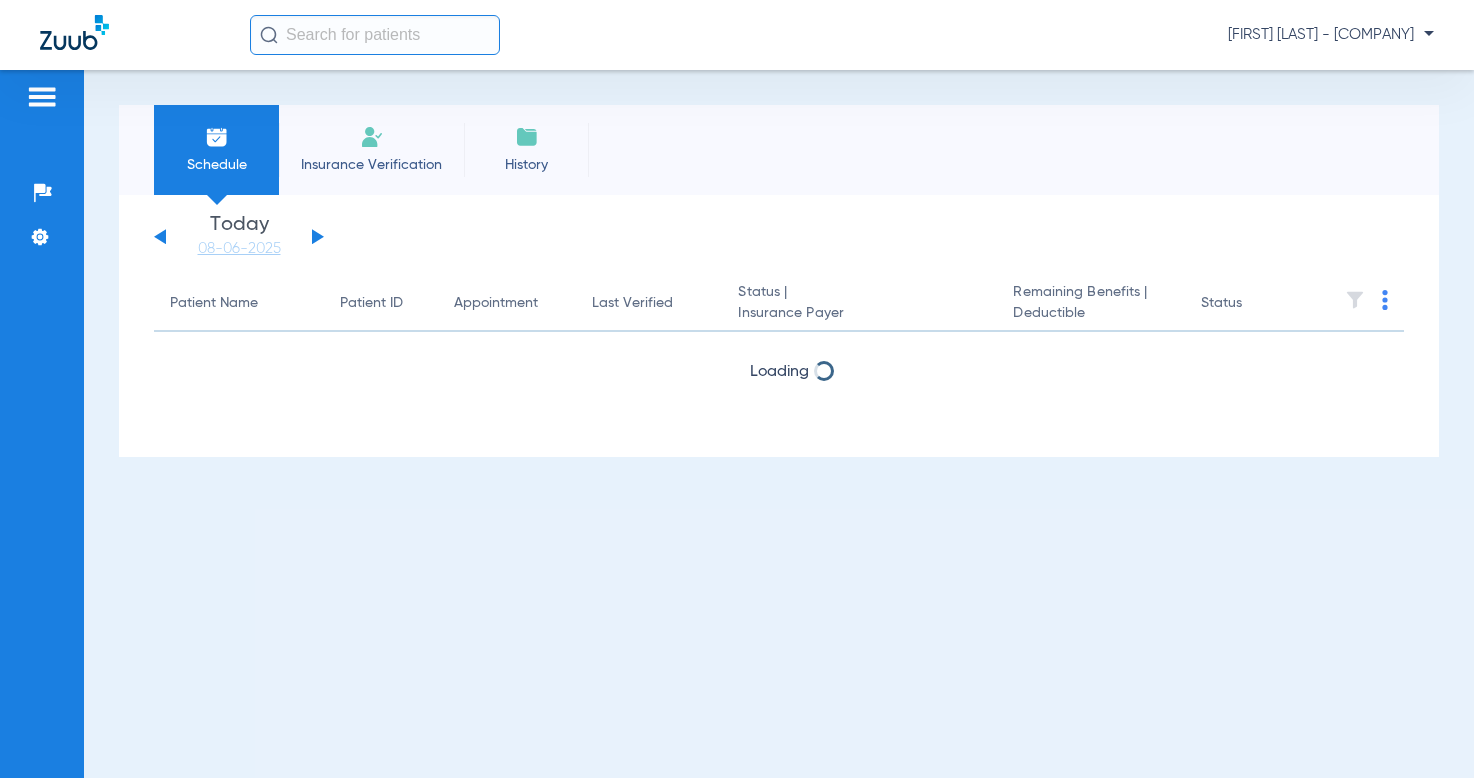 scroll, scrollTop: 0, scrollLeft: 0, axis: both 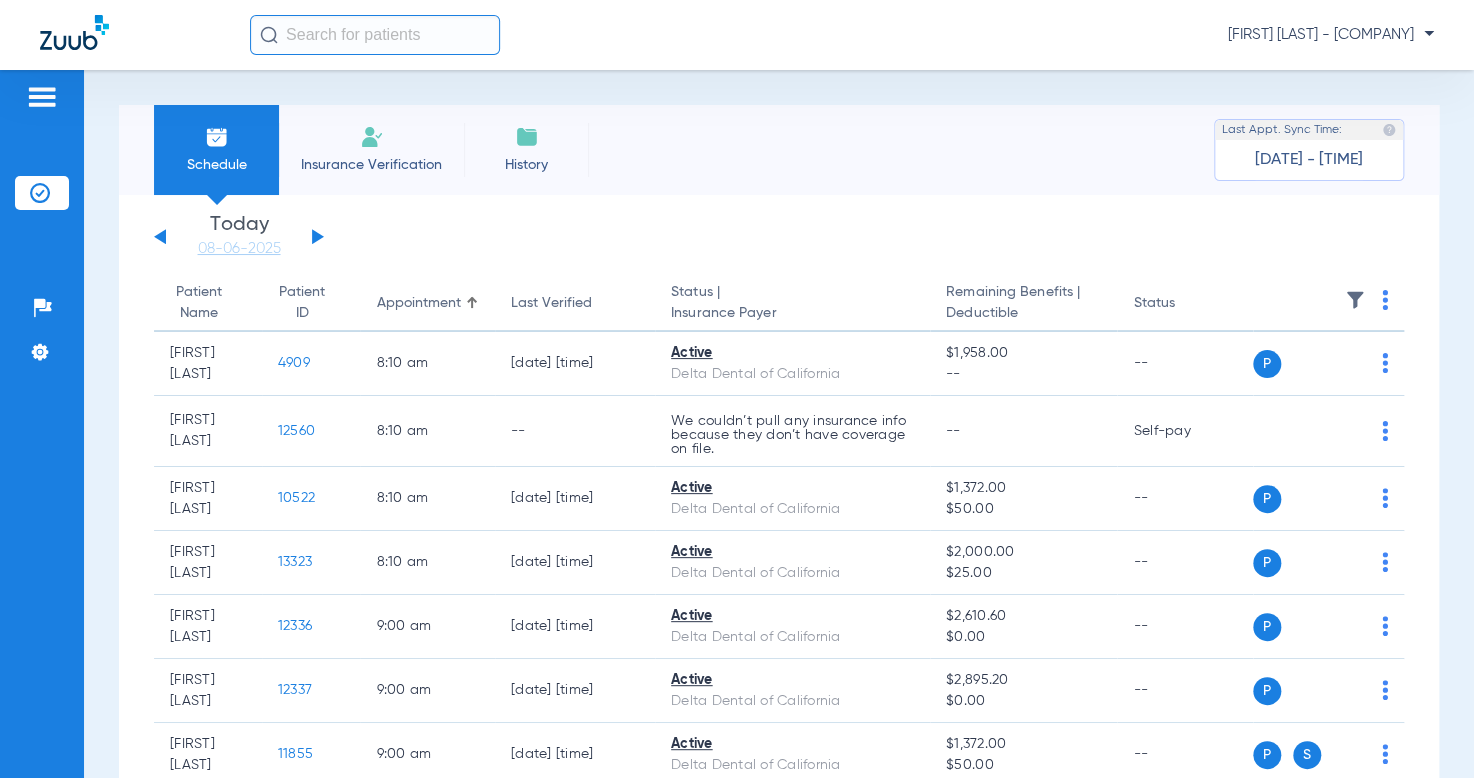 click on "Monday   06-02-2025   Tuesday   06-03-2025   Wednesday   06-04-2025   Thursday   06-05-2025   Friday   06-06-2025   Saturday   06-07-2025   Sunday   06-08-2025   Monday   06-09-2025   Tuesday   06-10-2025   Wednesday   06-11-2025   Thursday   06-12-2025   Friday   06-13-2025   Saturday   06-14-2025   Sunday   06-15-2025   Monday   06-16-2025   Tuesday   06-17-2025   Wednesday   06-18-2025   Thursday   06-19-2025   Friday   06-20-2025   Saturday   06-21-2025   Sunday   06-22-2025   Monday   06-23-2025   Tuesday   06-24-2025   Wednesday   06-25-2025   Thursday   06-26-2025   Friday   06-27-2025   Saturday   06-28-2025   Sunday   06-29-2025   Monday   06-30-2025   Tuesday   07-01-2025   Wednesday   07-02-2025   Thursday   07-03-2025   Friday   07-04-2025   Saturday   07-05-2025   Sunday   07-06-2025   Monday   07-07-2025   Tuesday   07-08-2025   Wednesday   07-09-2025   Thursday   07-10-2025   Friday   07-11-2025   Saturday   07-12-2025   Sunday   07-13-2025   Monday   07-14-2025   Tuesday   07-15-2025   Today" 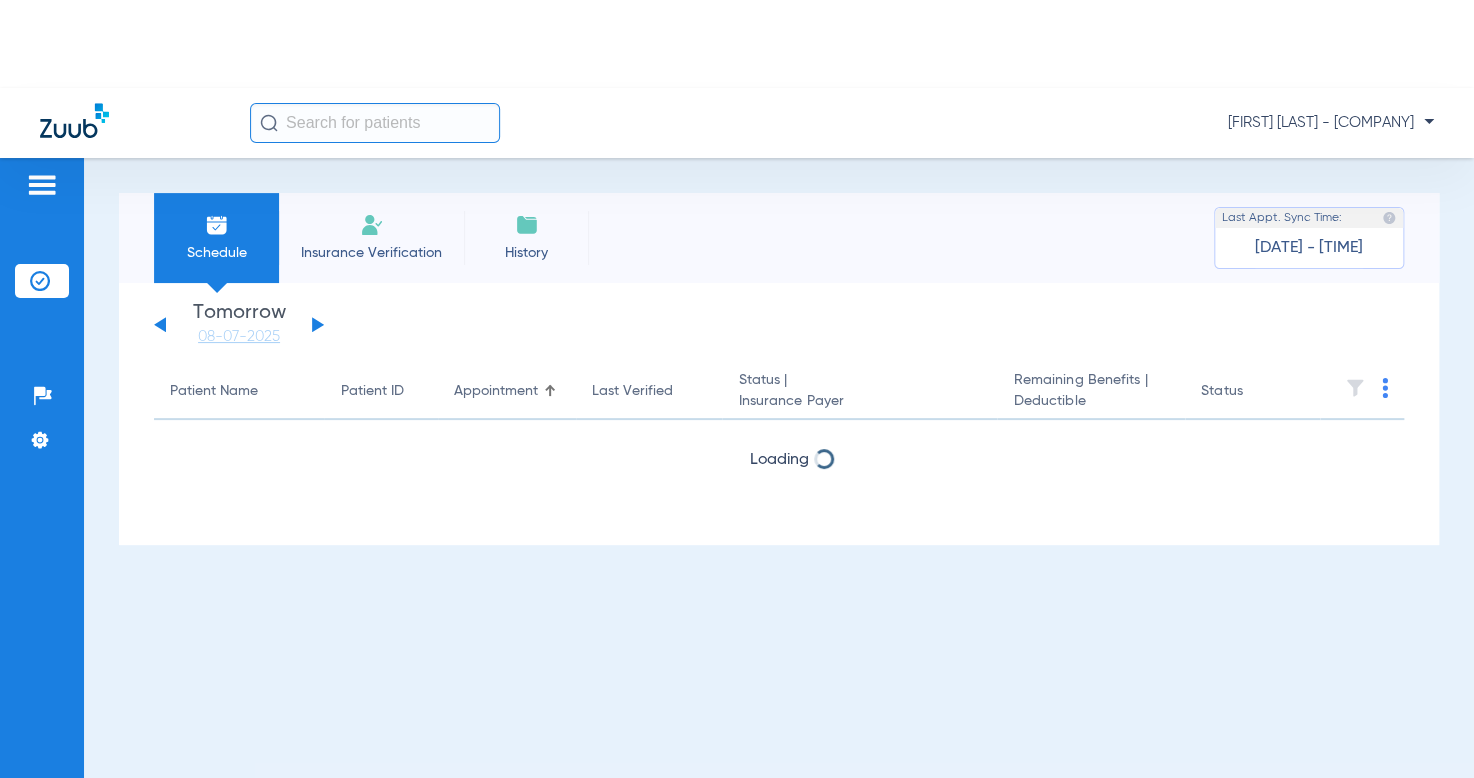 click on "Insurance Verification" 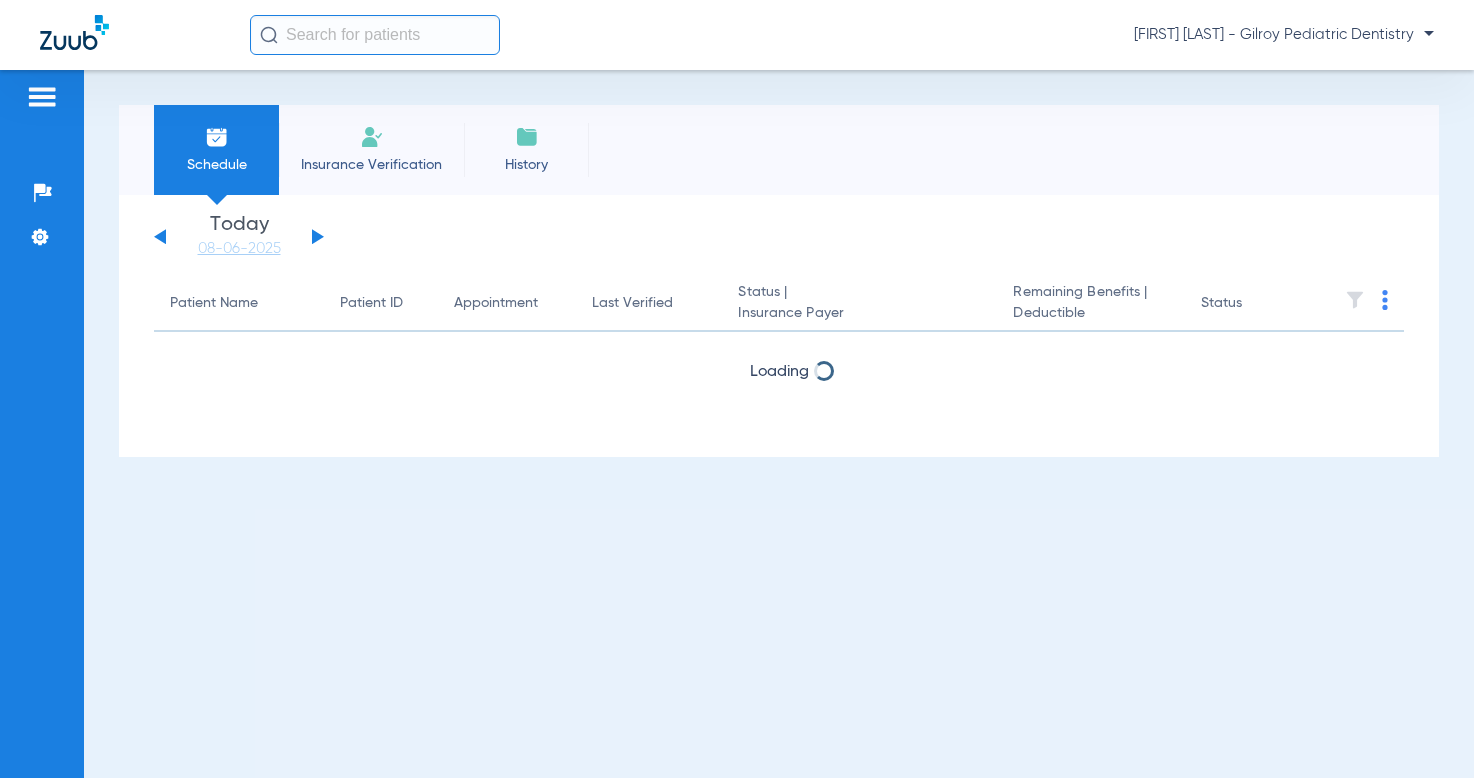 scroll, scrollTop: 0, scrollLeft: 0, axis: both 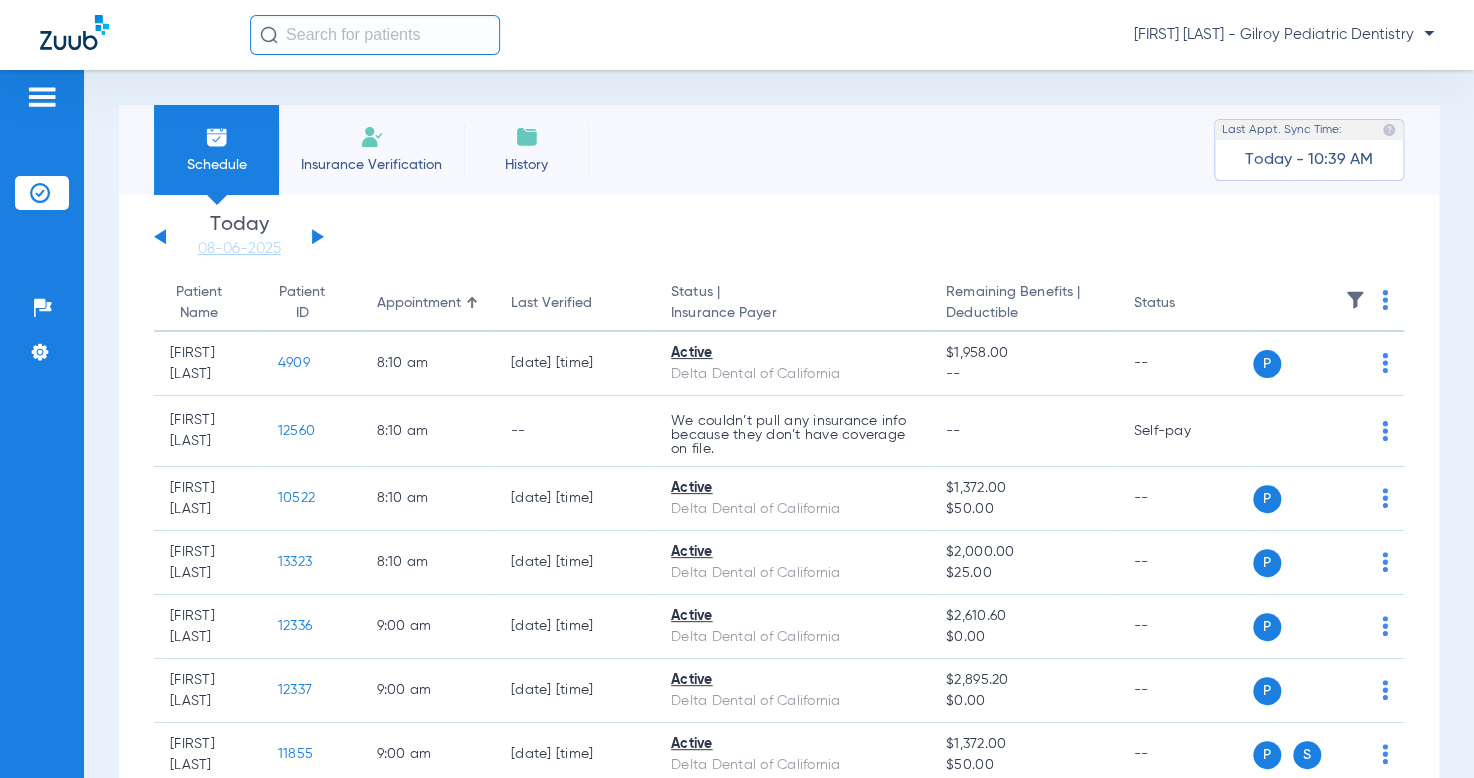 click 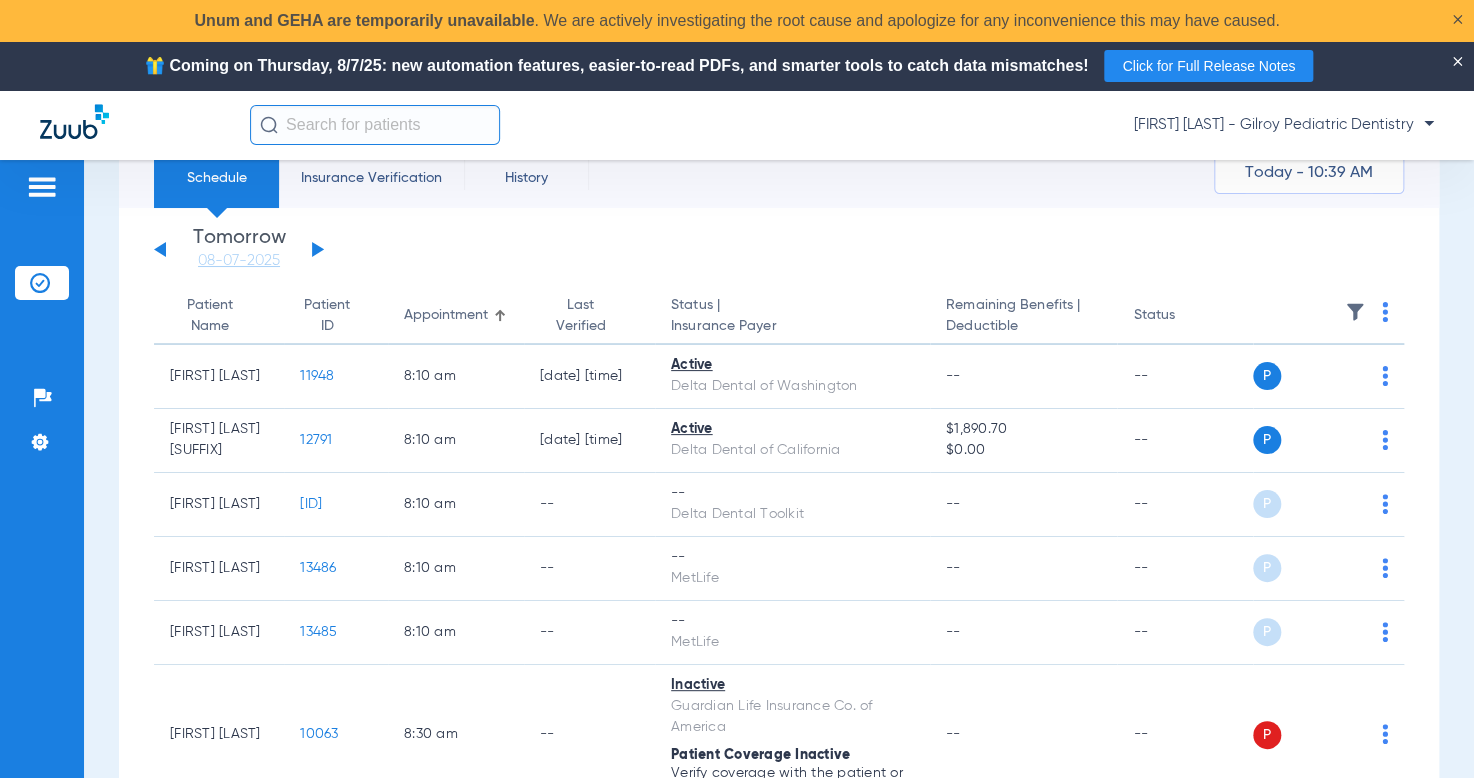 scroll, scrollTop: 100, scrollLeft: 0, axis: vertical 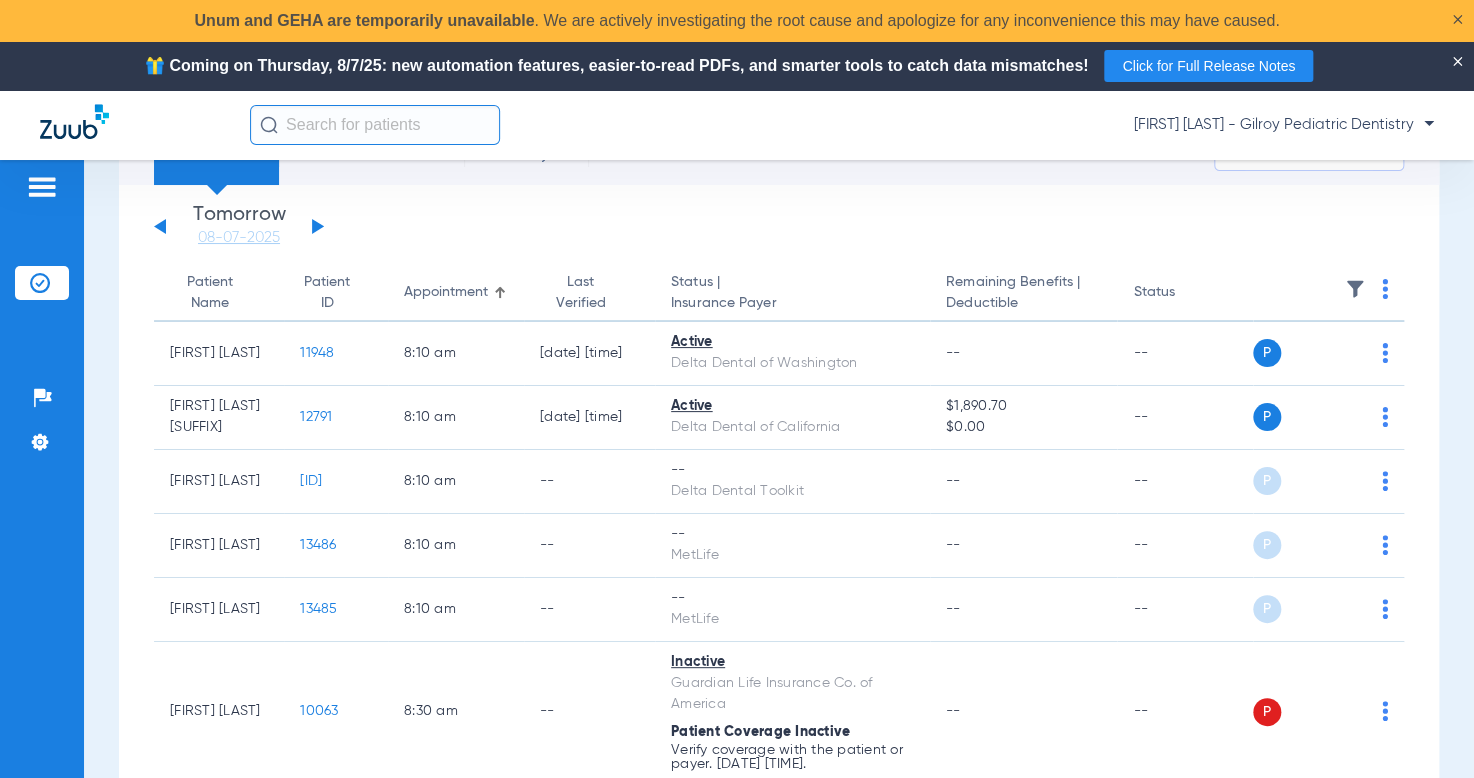 click 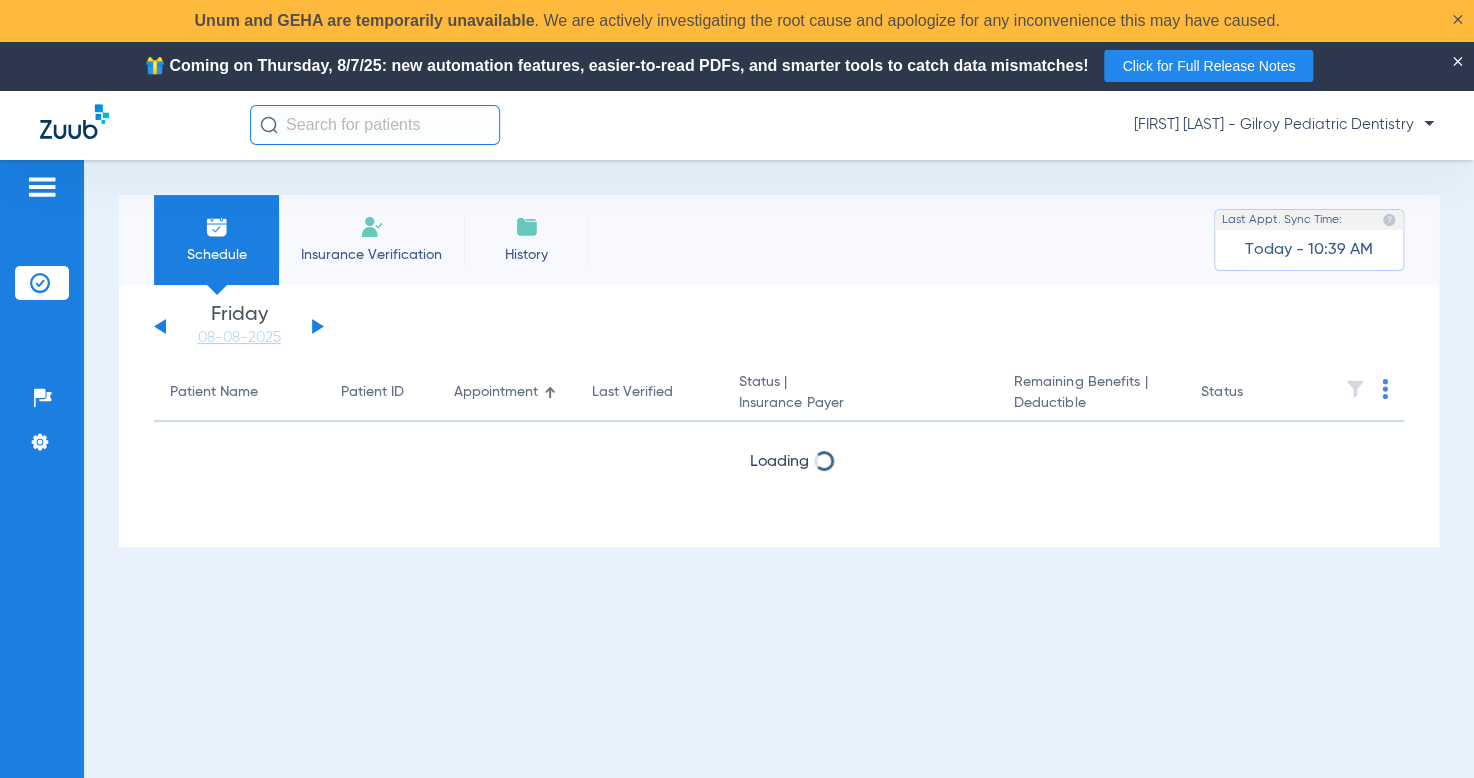 scroll, scrollTop: 0, scrollLeft: 0, axis: both 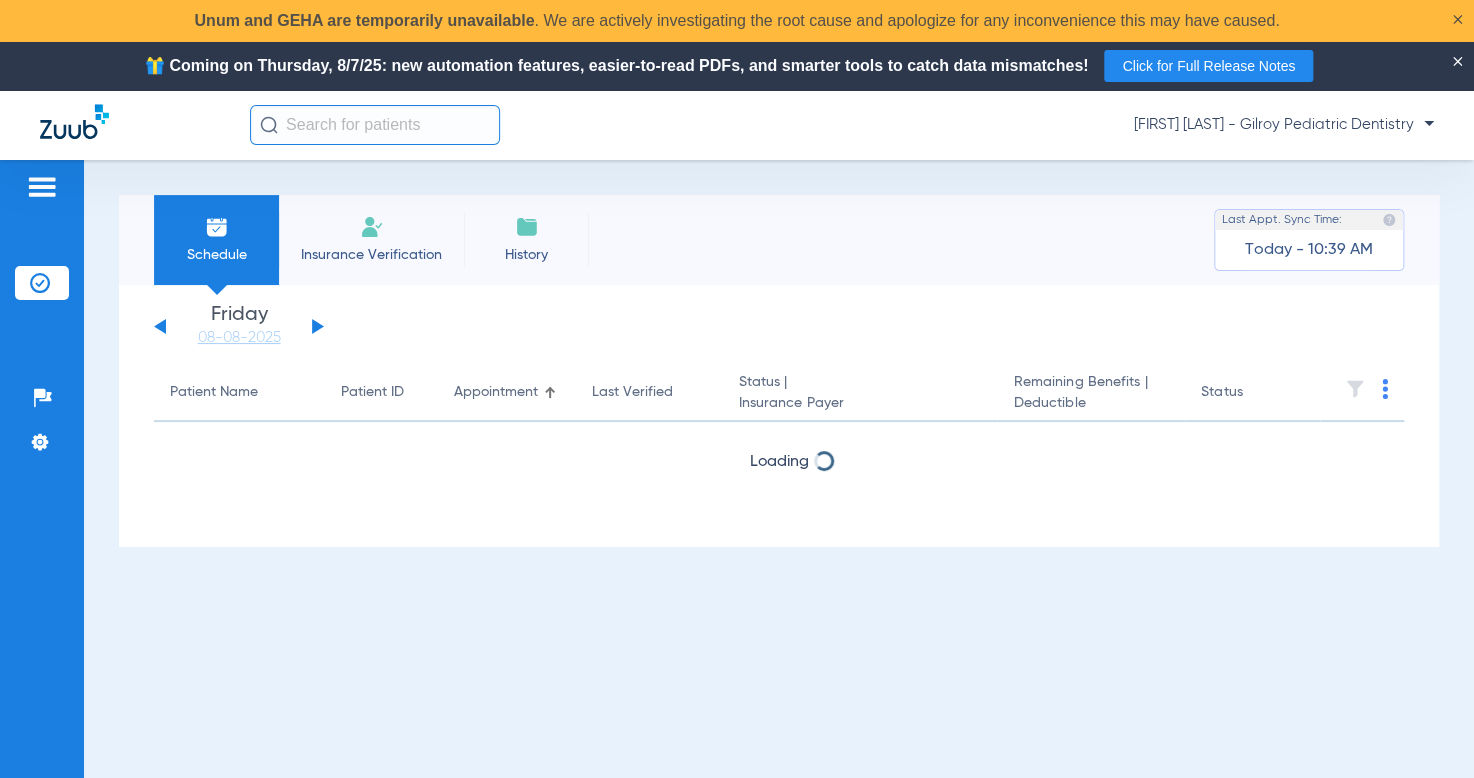 click 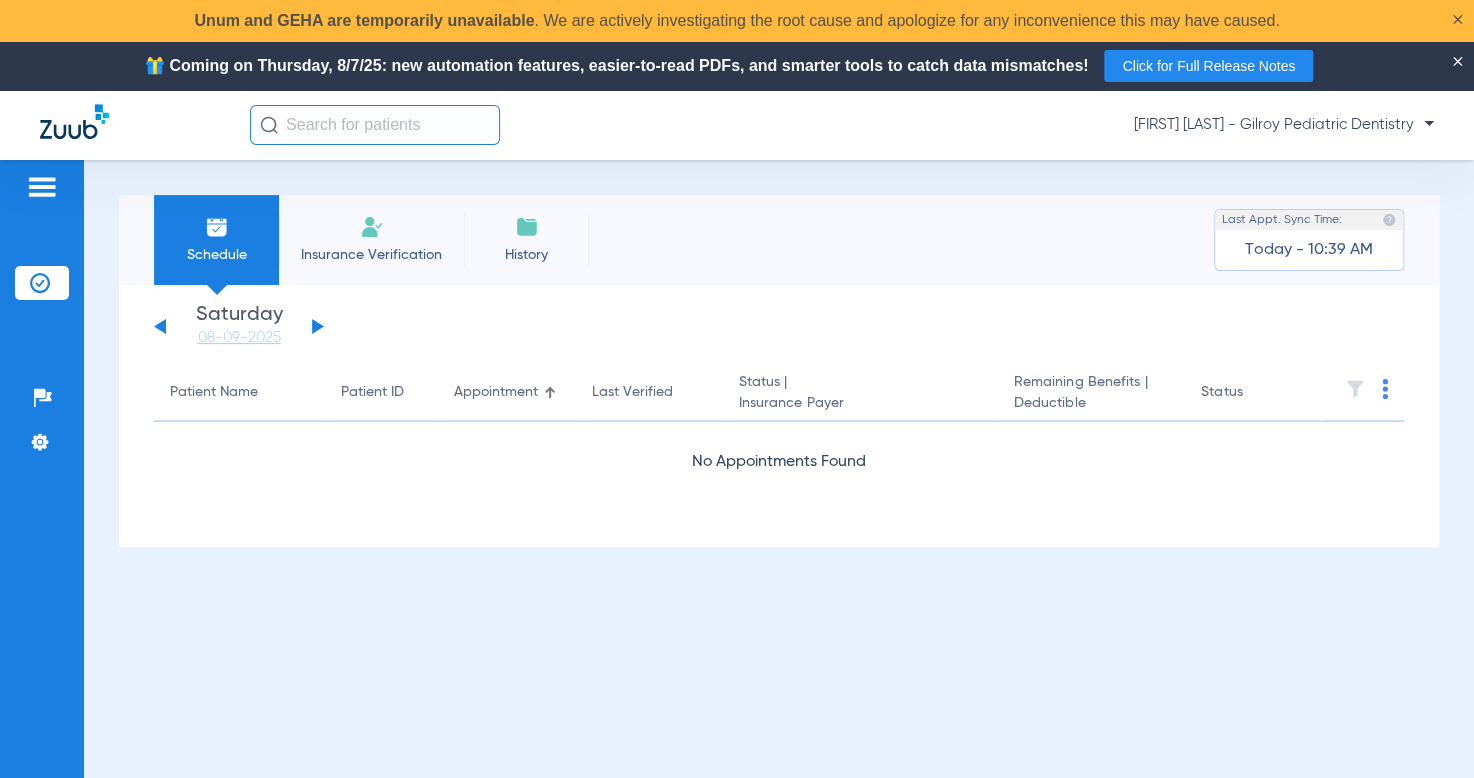 click 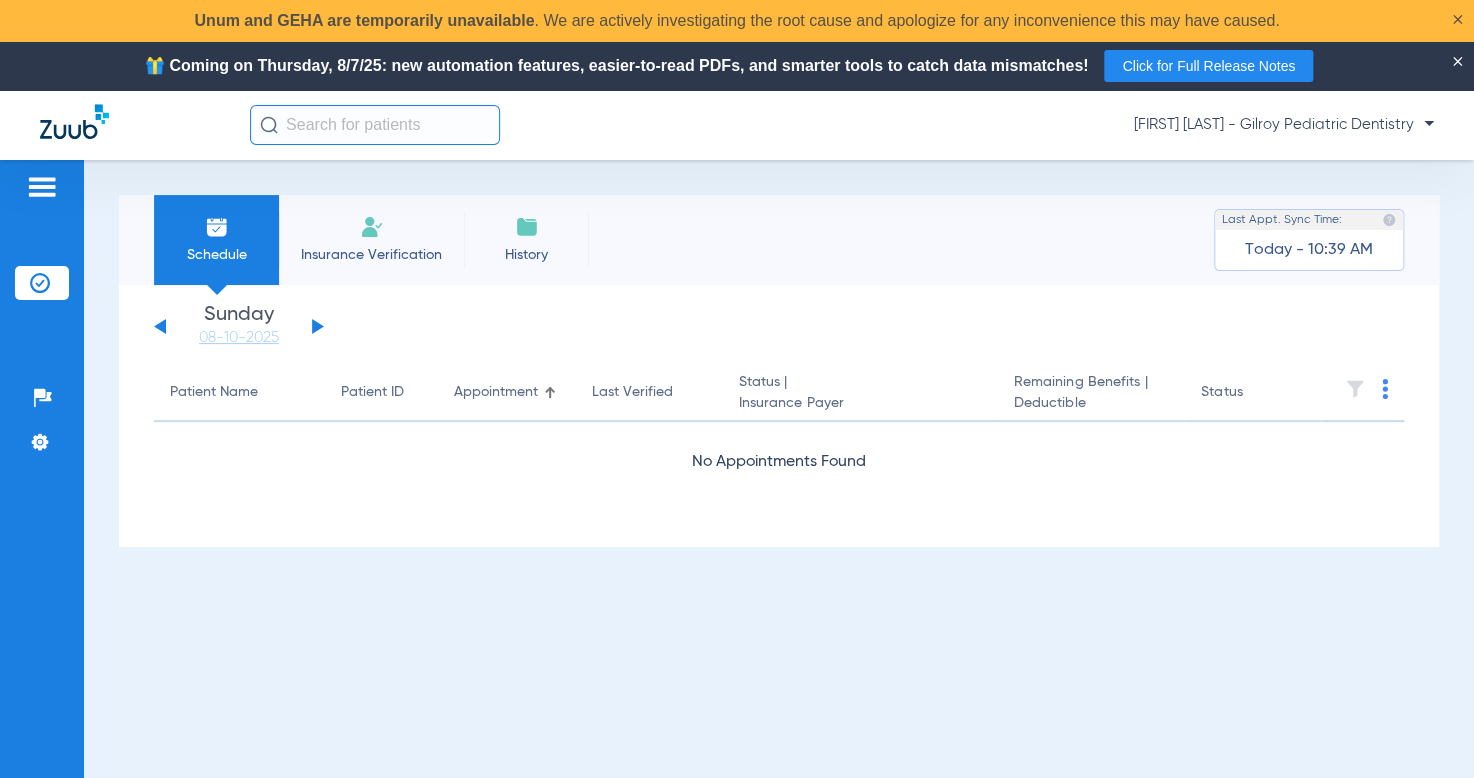 click 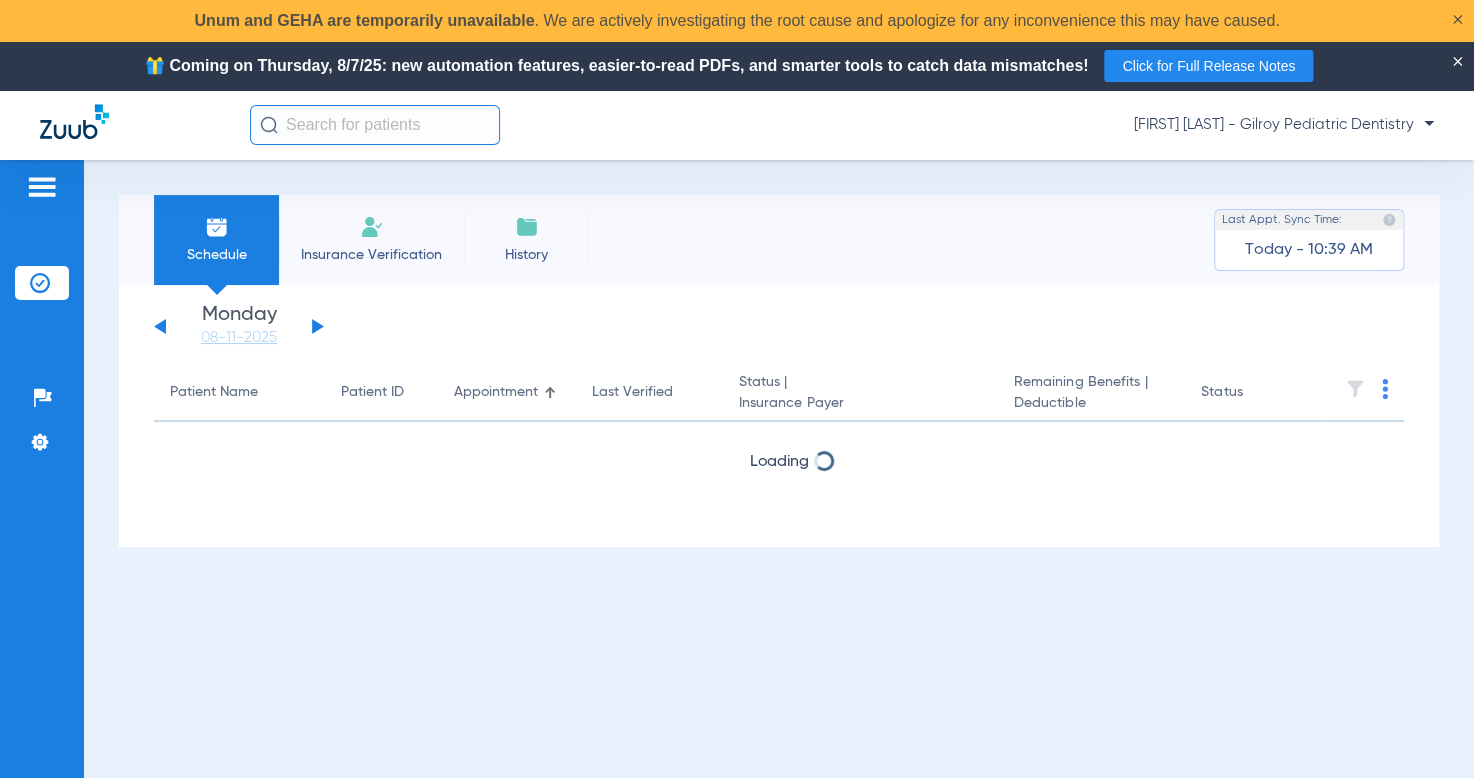 click 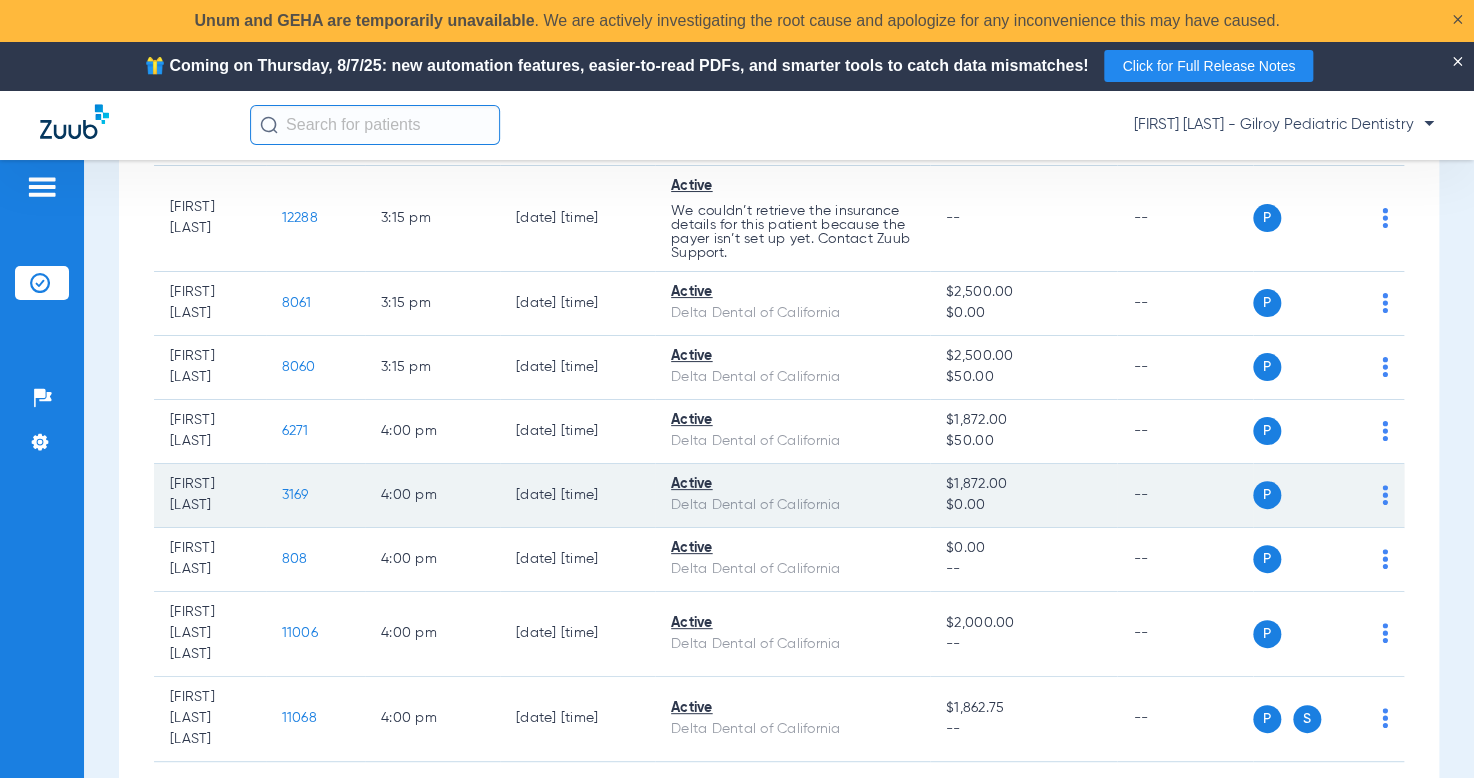scroll, scrollTop: 2792, scrollLeft: 0, axis: vertical 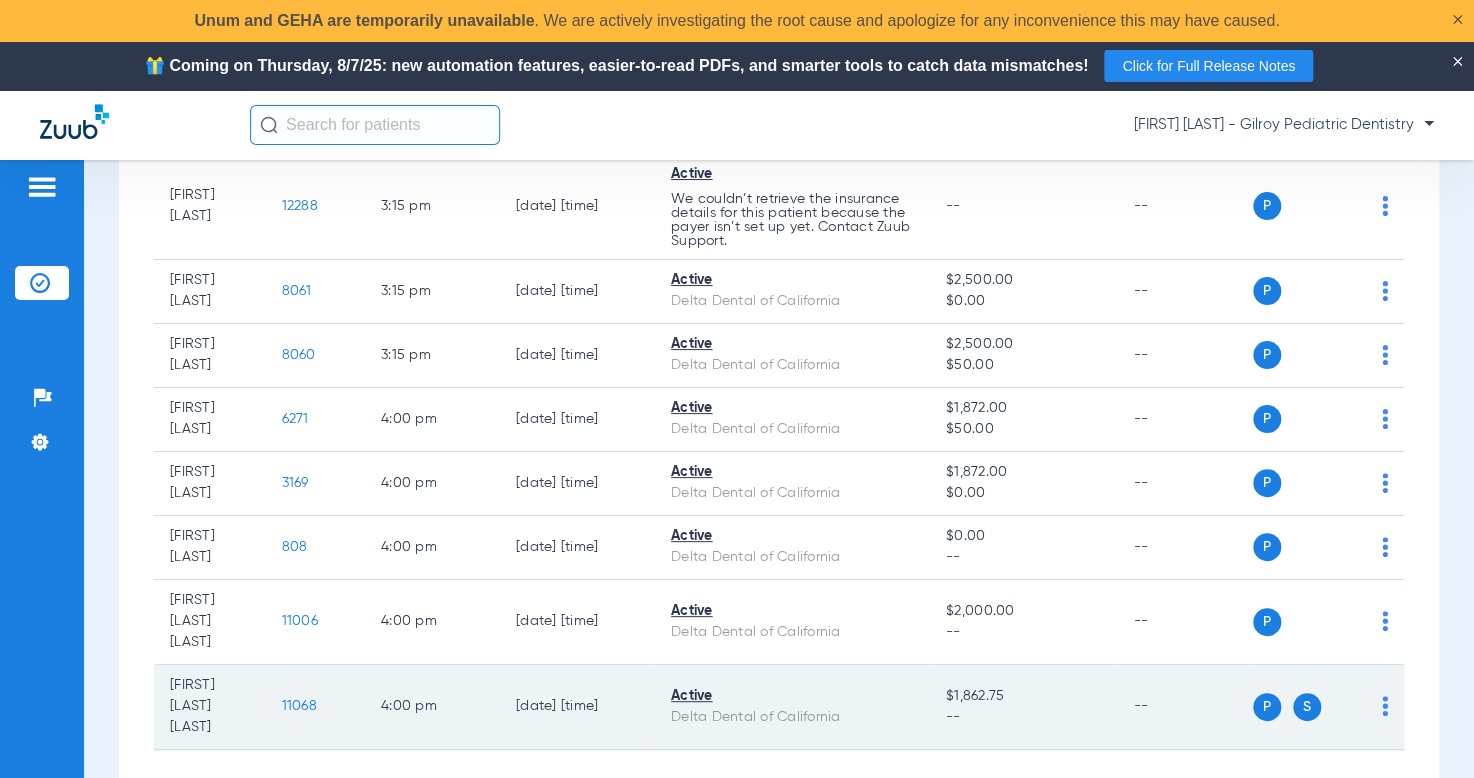 click on "11068" 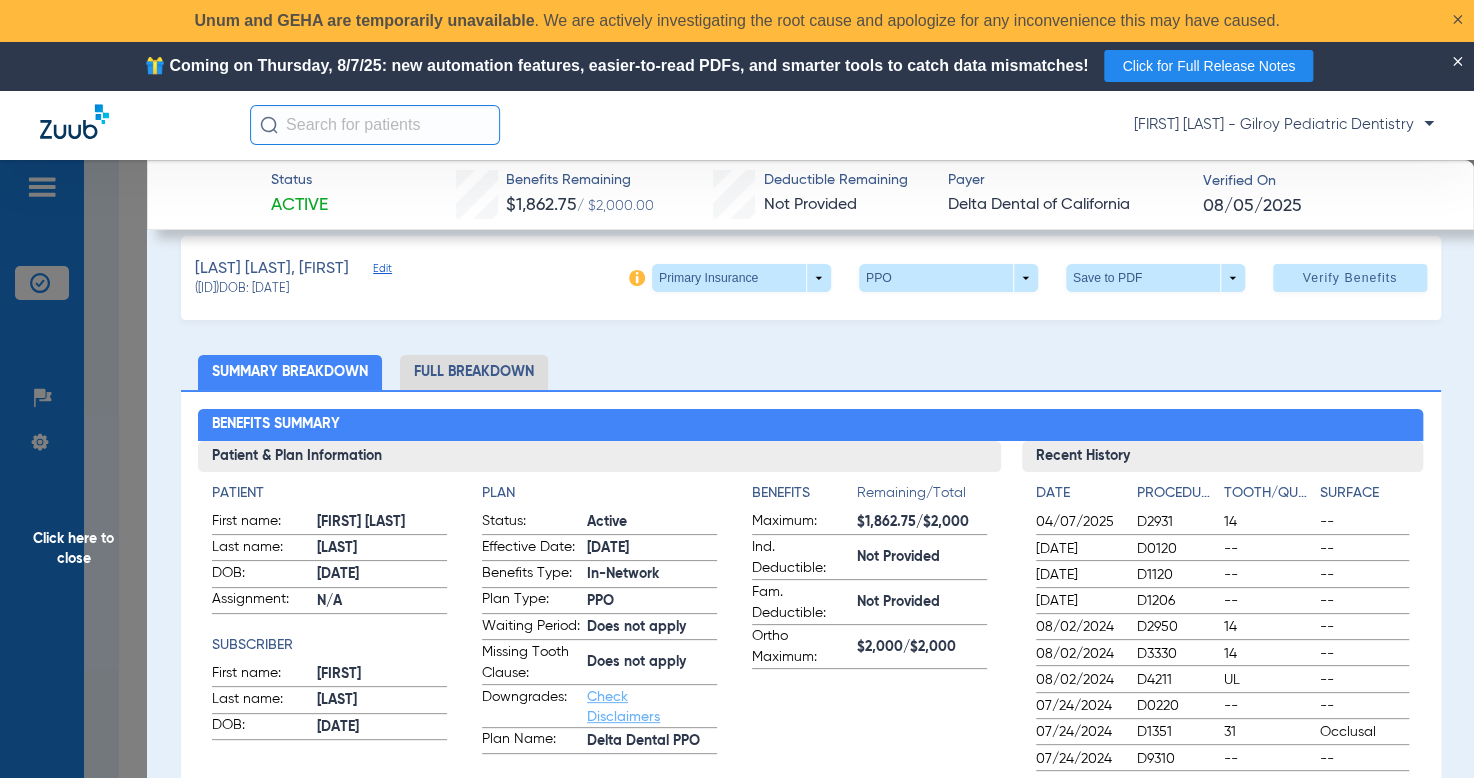 scroll, scrollTop: 0, scrollLeft: 0, axis: both 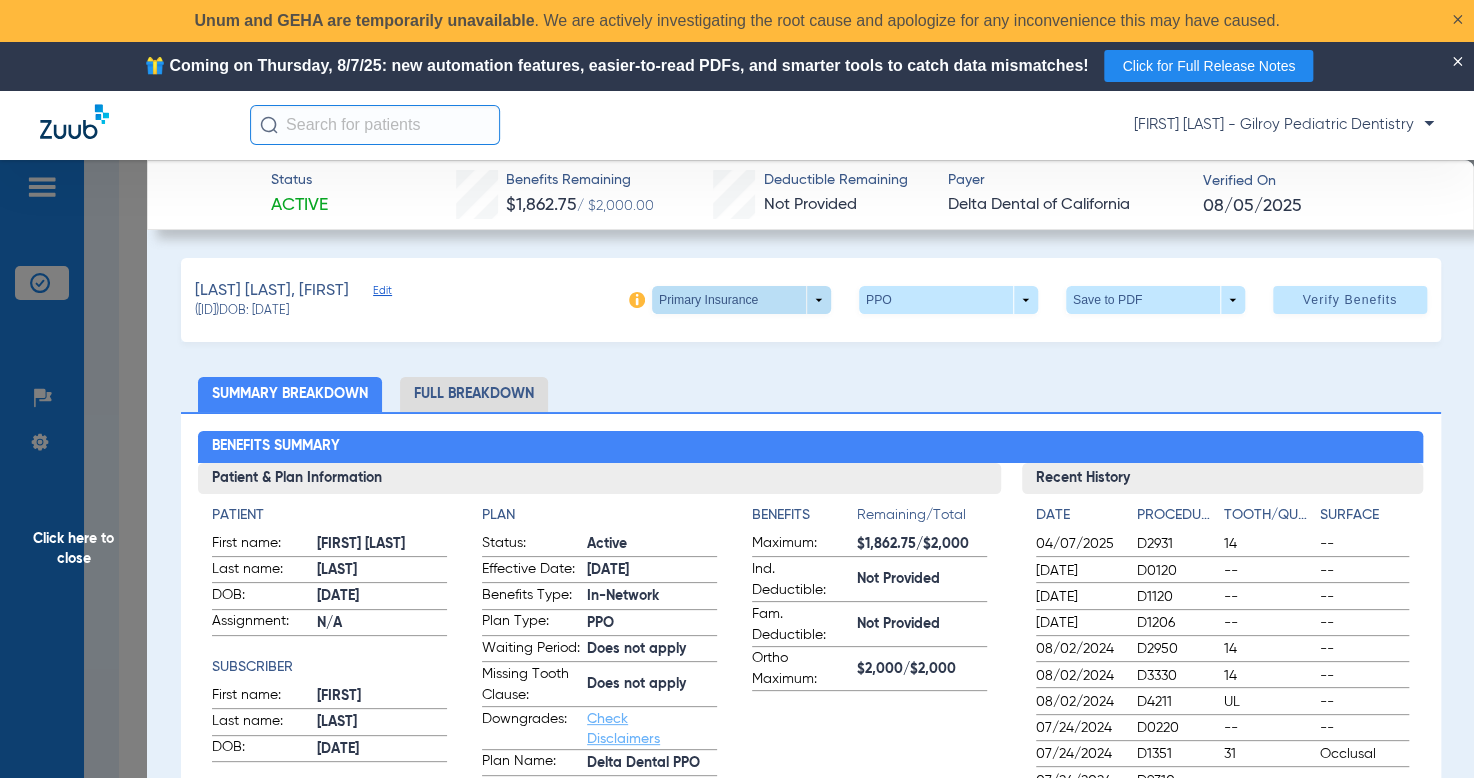 click 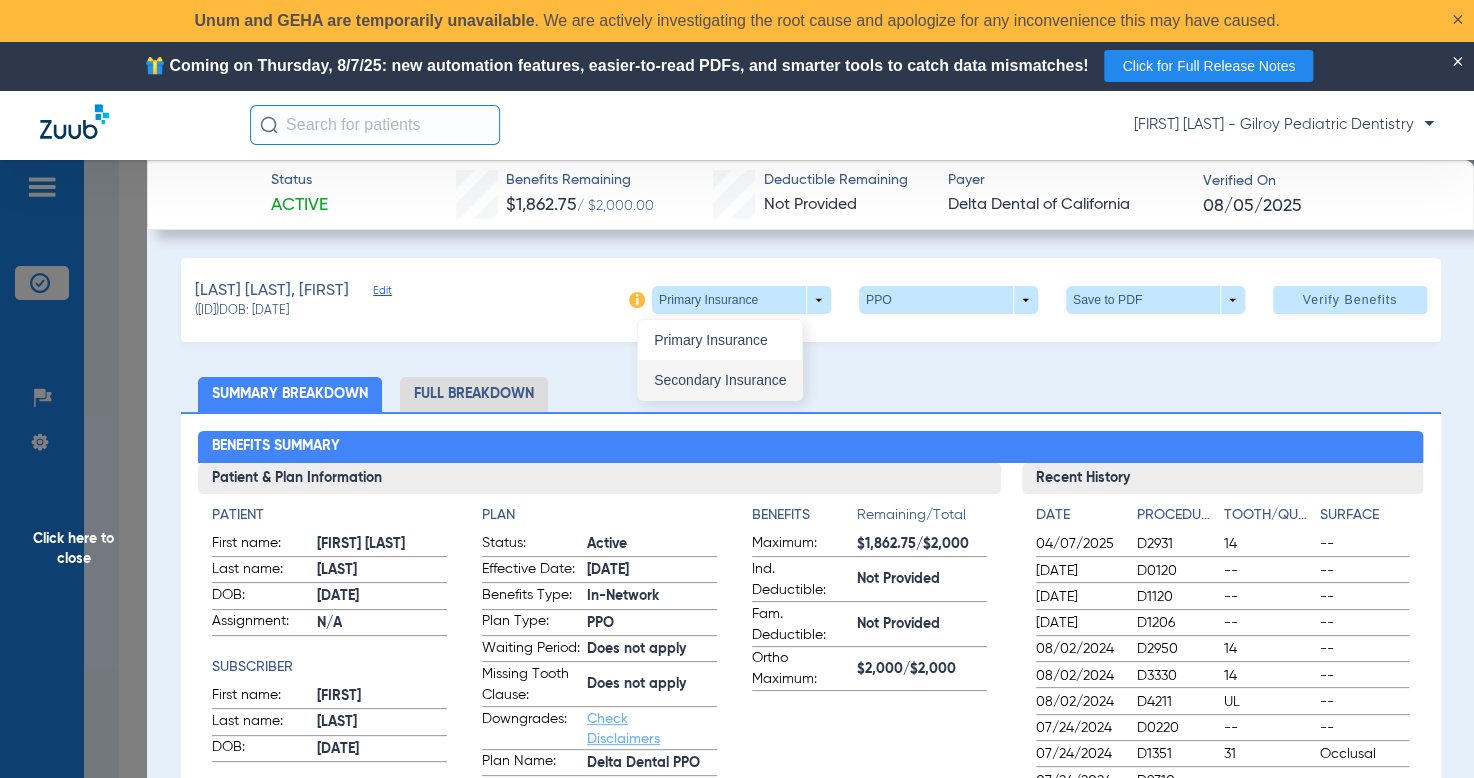 click on "Secondary Insurance" at bounding box center (720, 380) 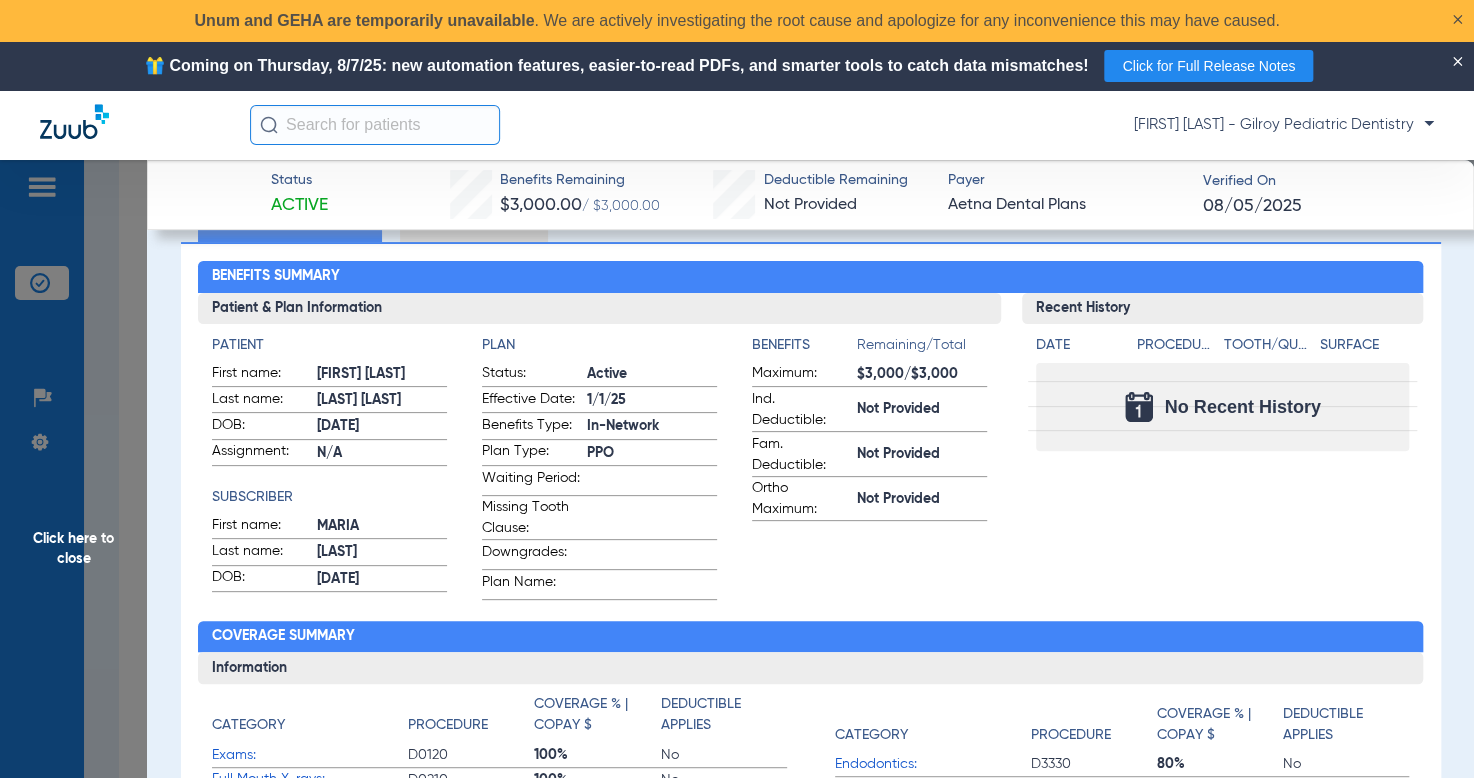 scroll, scrollTop: 100, scrollLeft: 0, axis: vertical 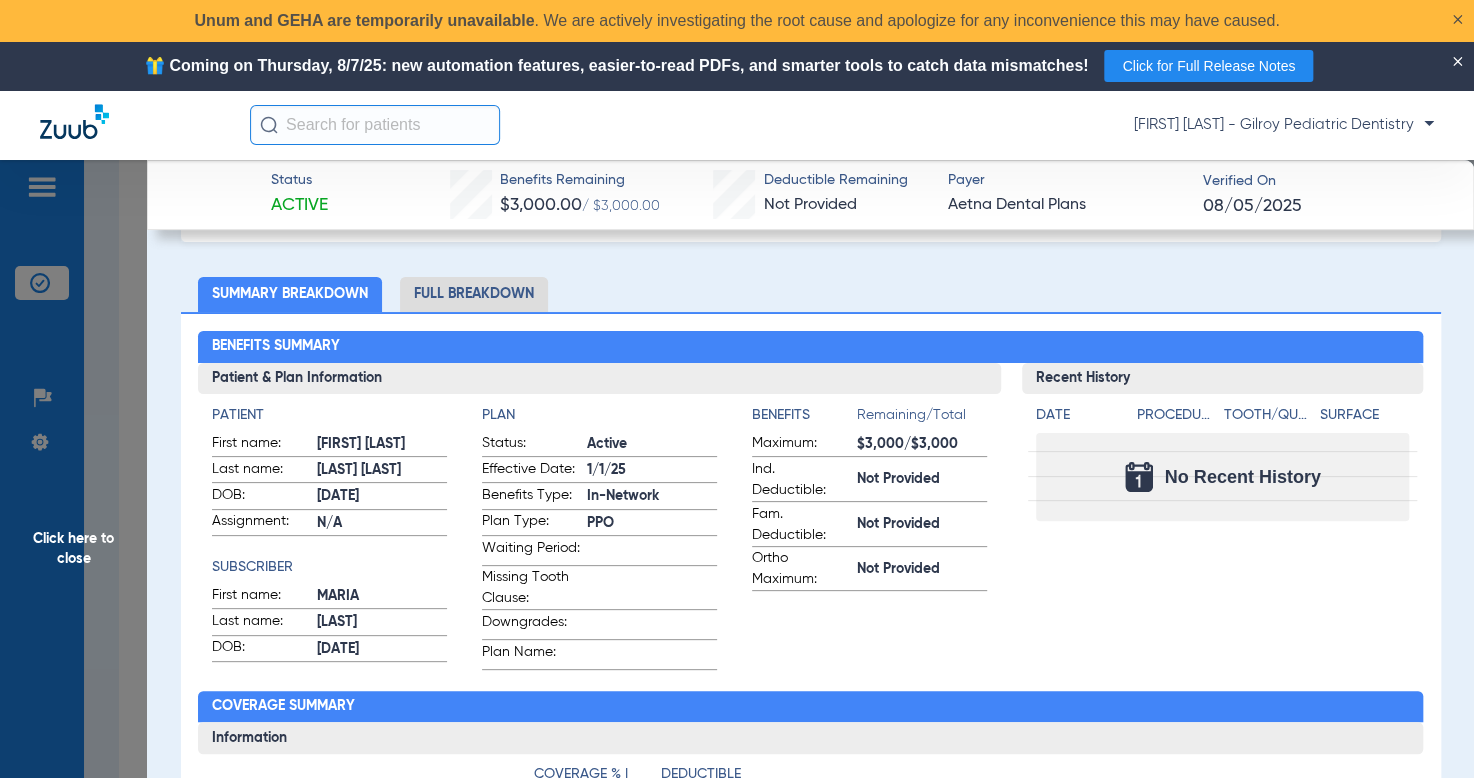 click on "Full Breakdown" 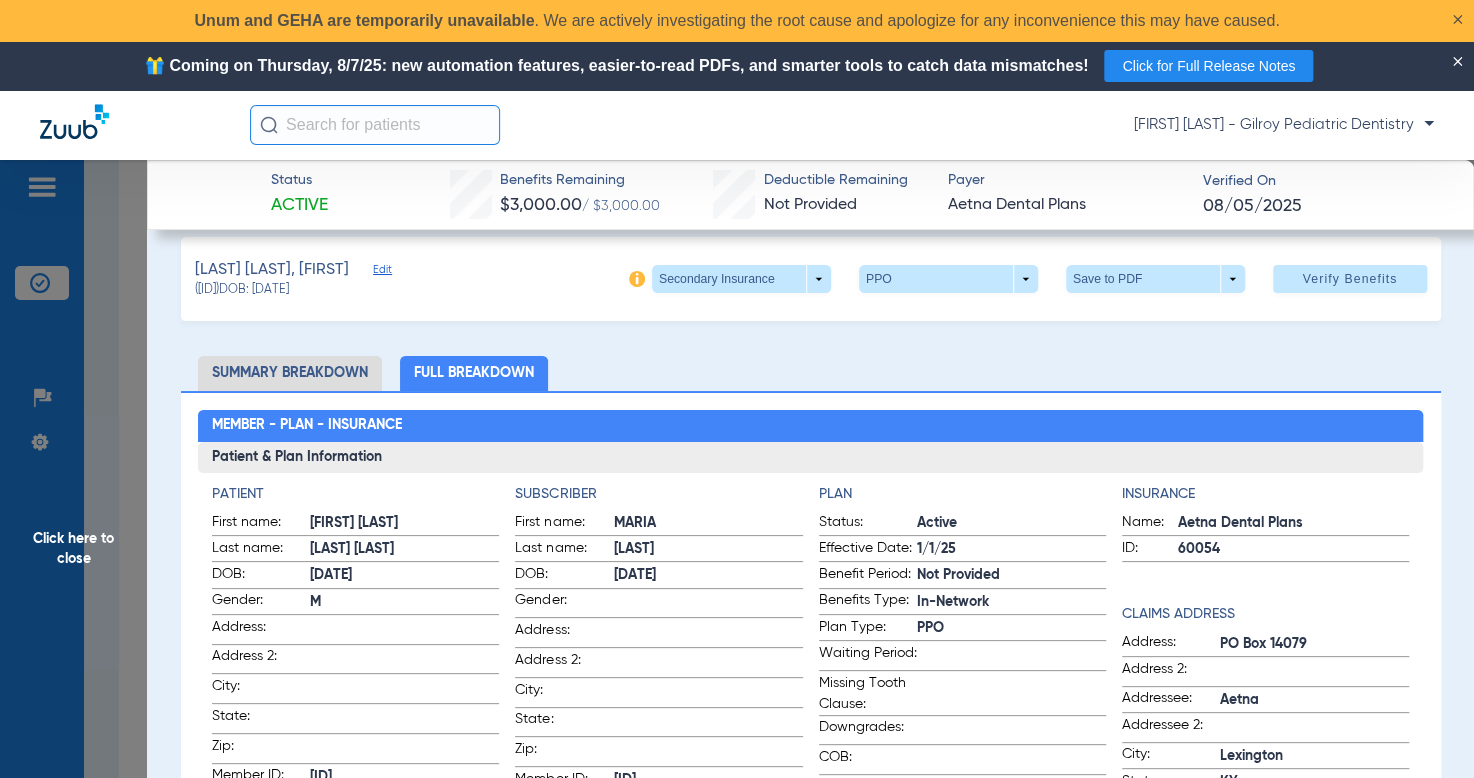 scroll, scrollTop: 0, scrollLeft: 0, axis: both 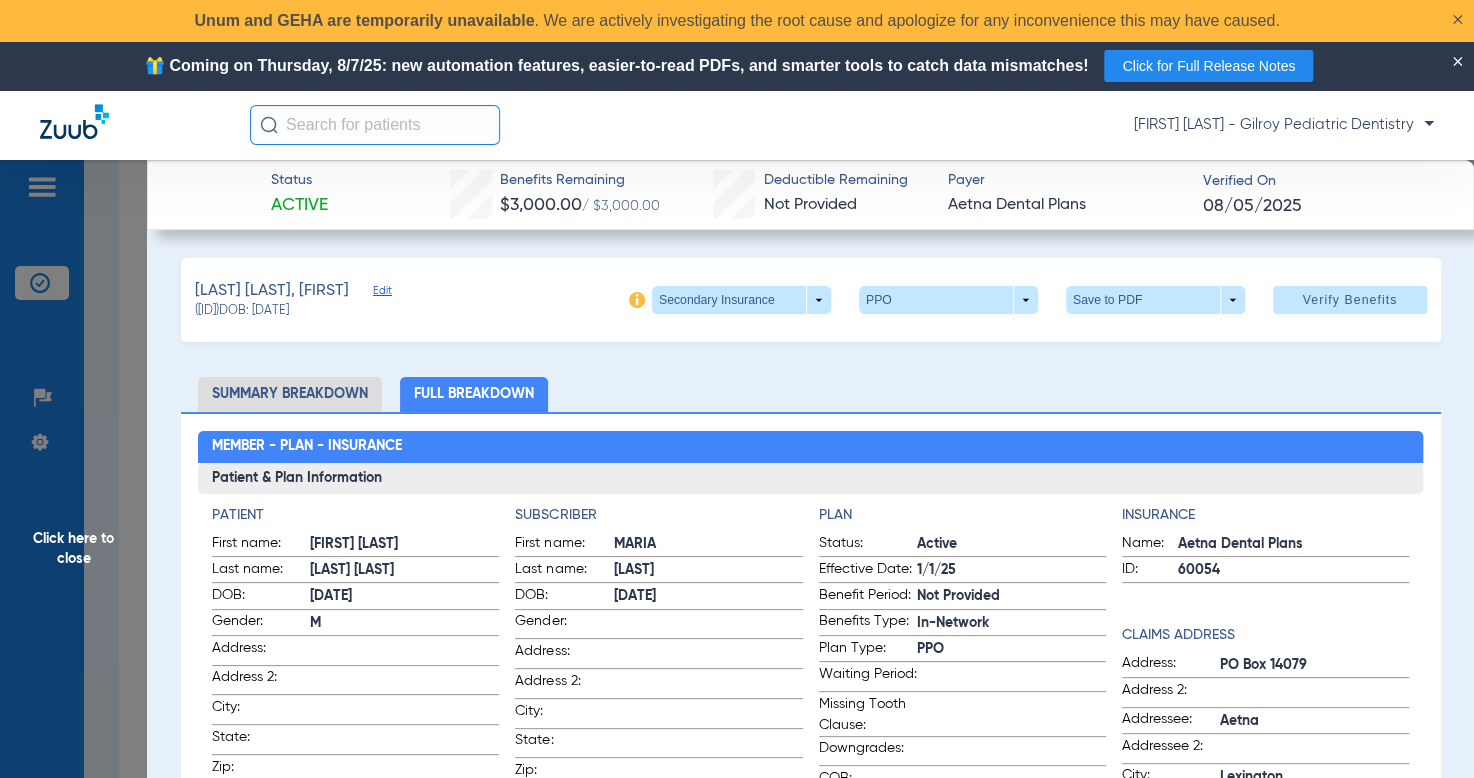 click on "Click here to close" 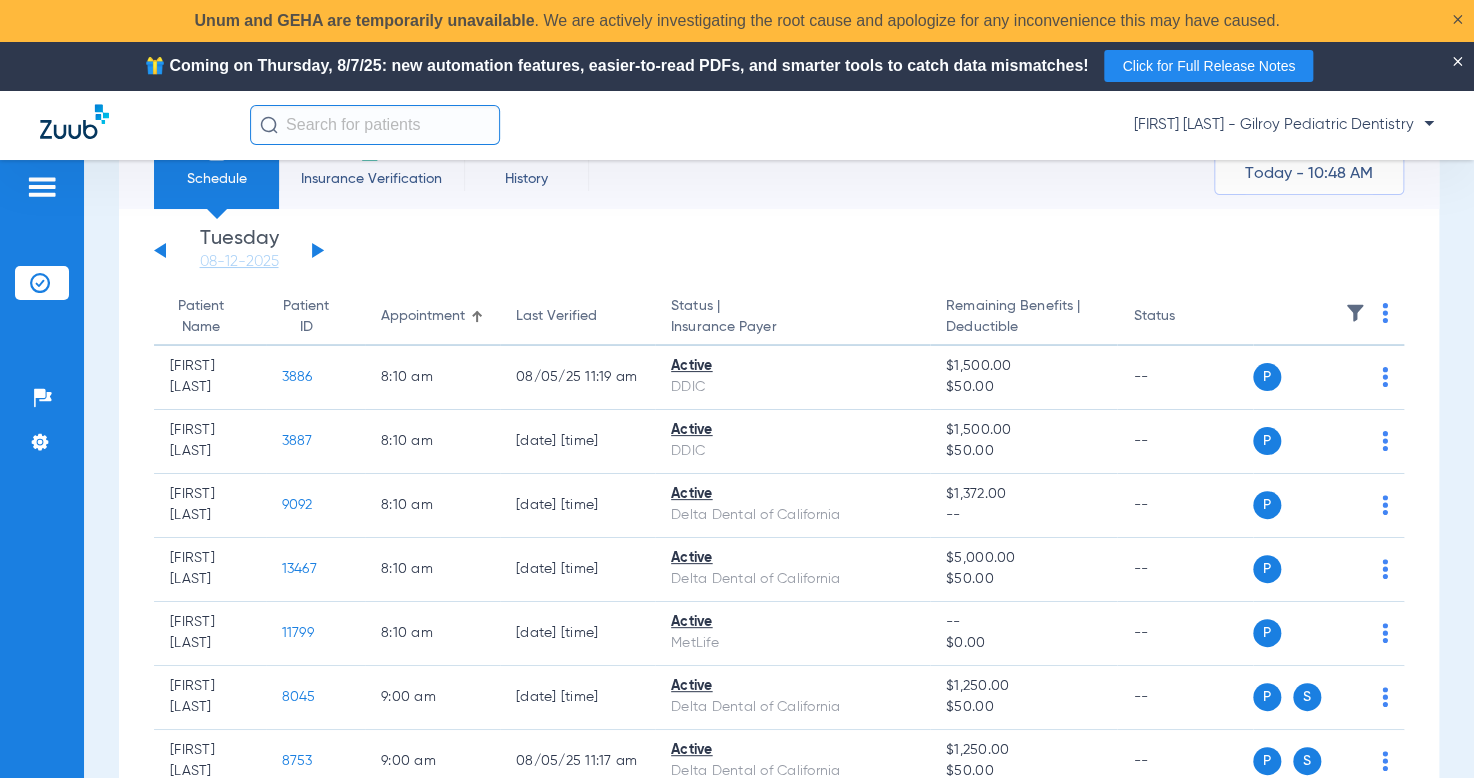 scroll, scrollTop: 0, scrollLeft: 0, axis: both 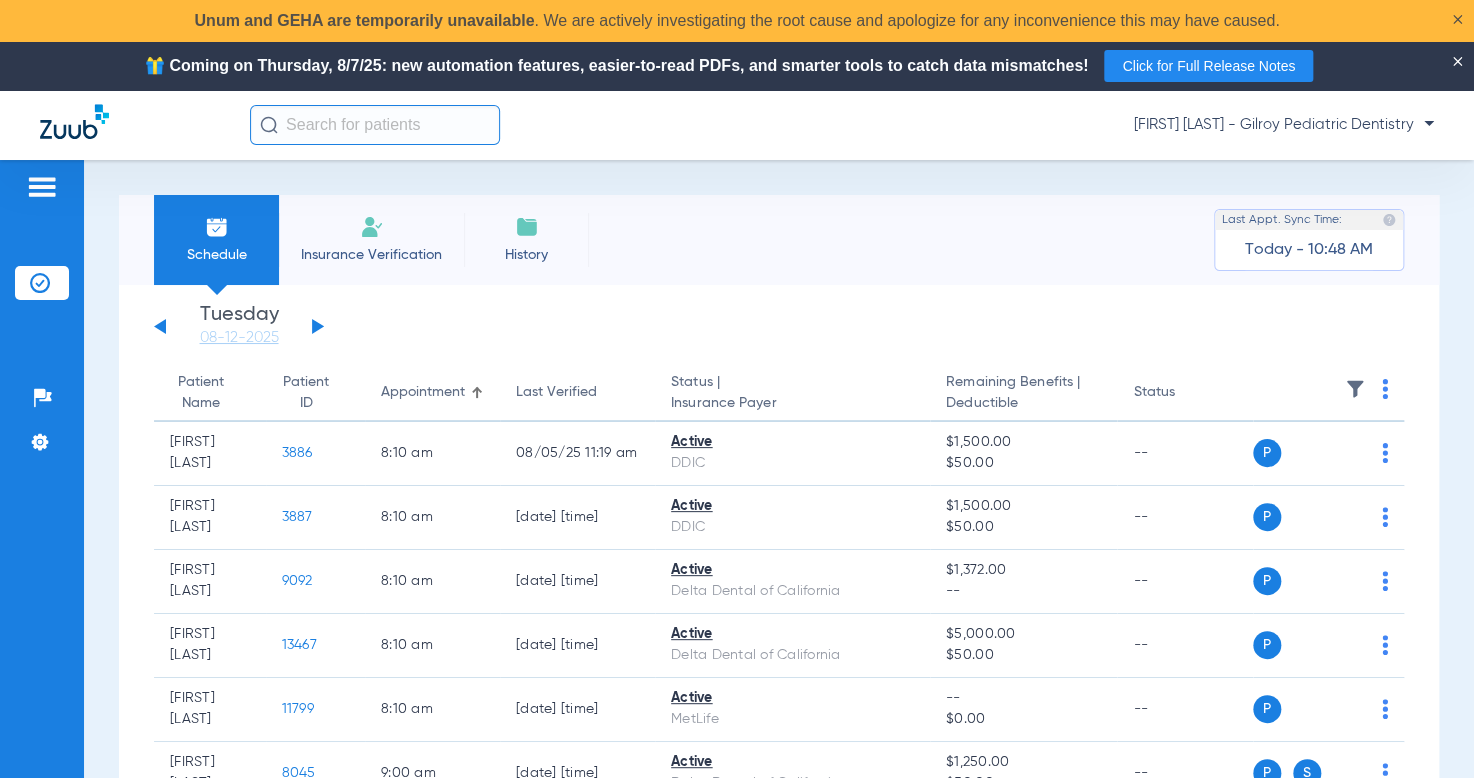 click 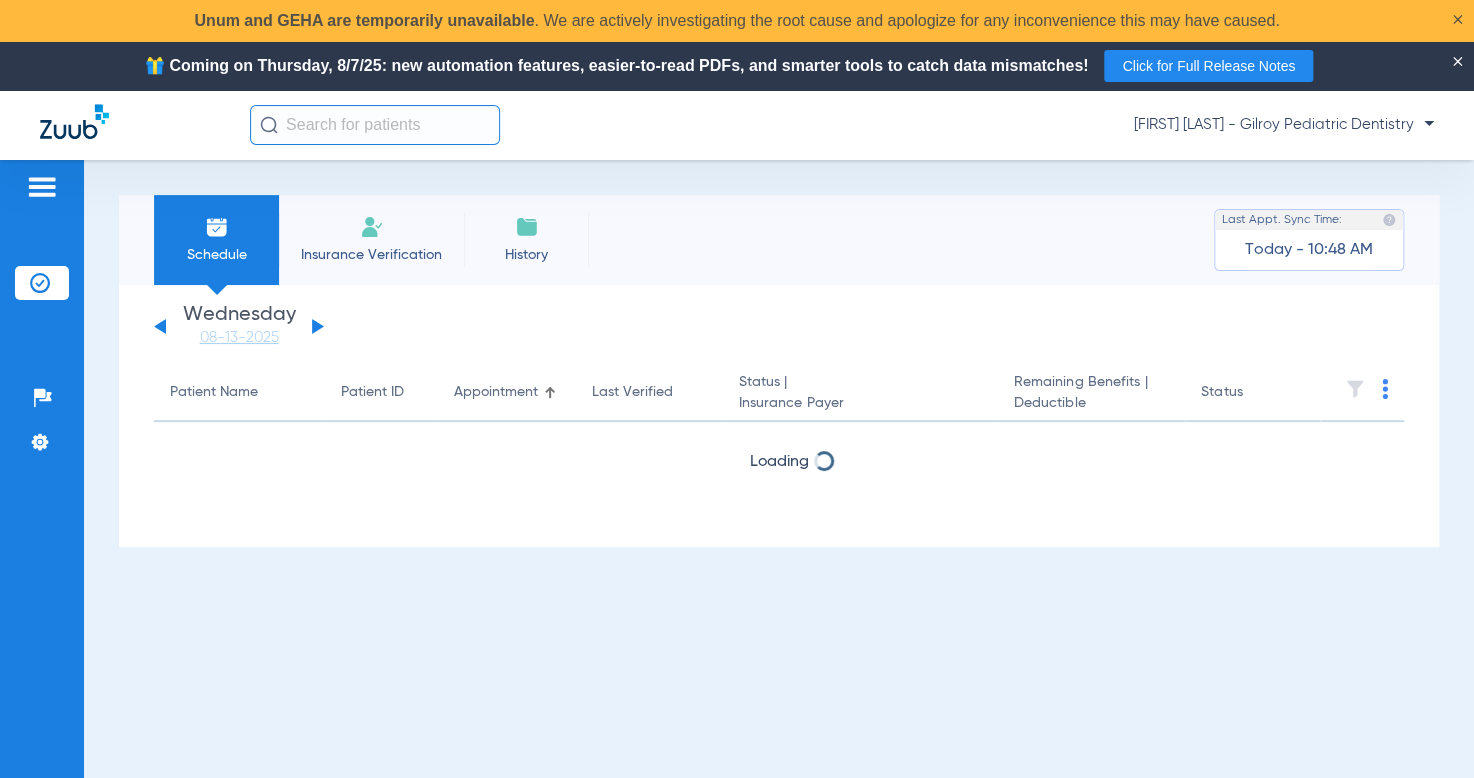 click 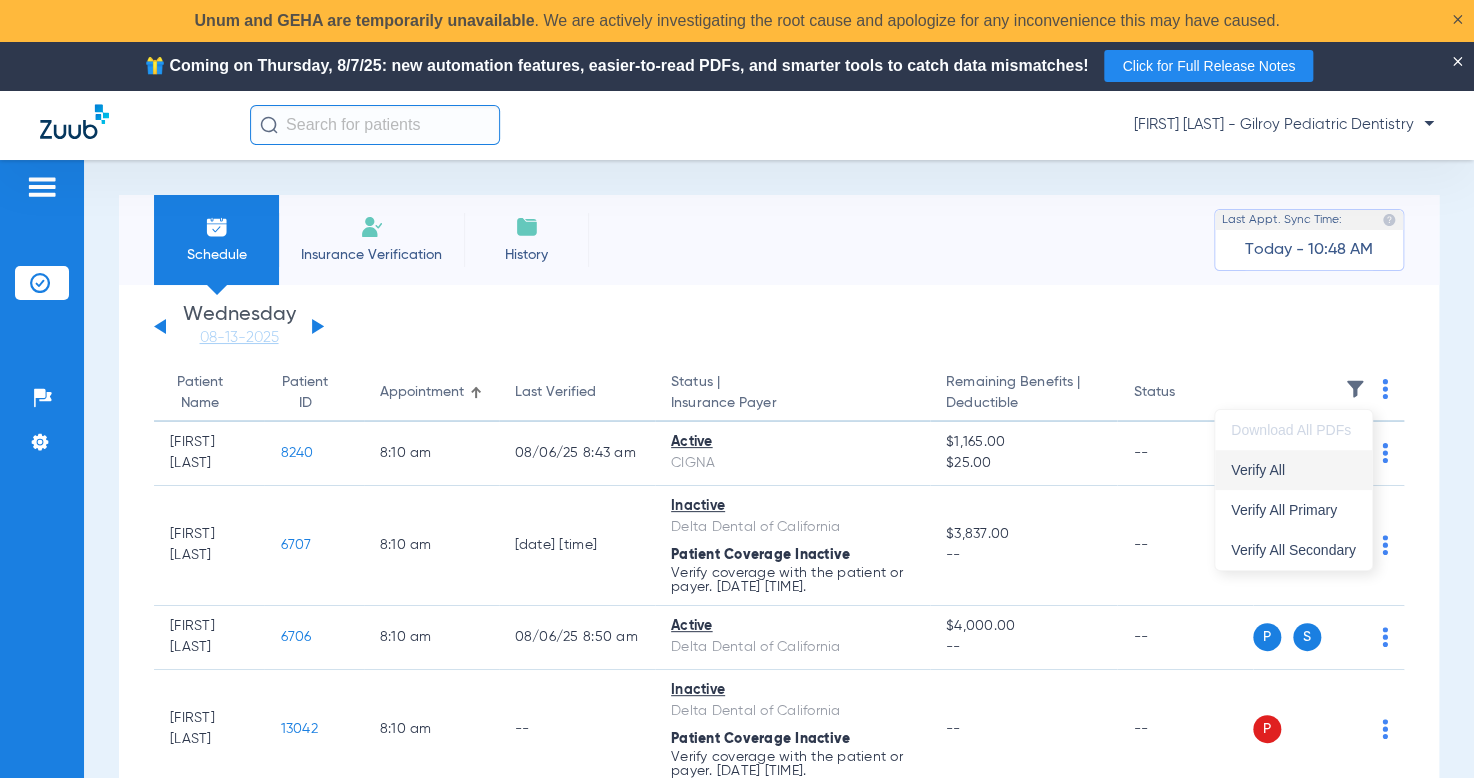 click on "Verify All" at bounding box center [1293, 470] 